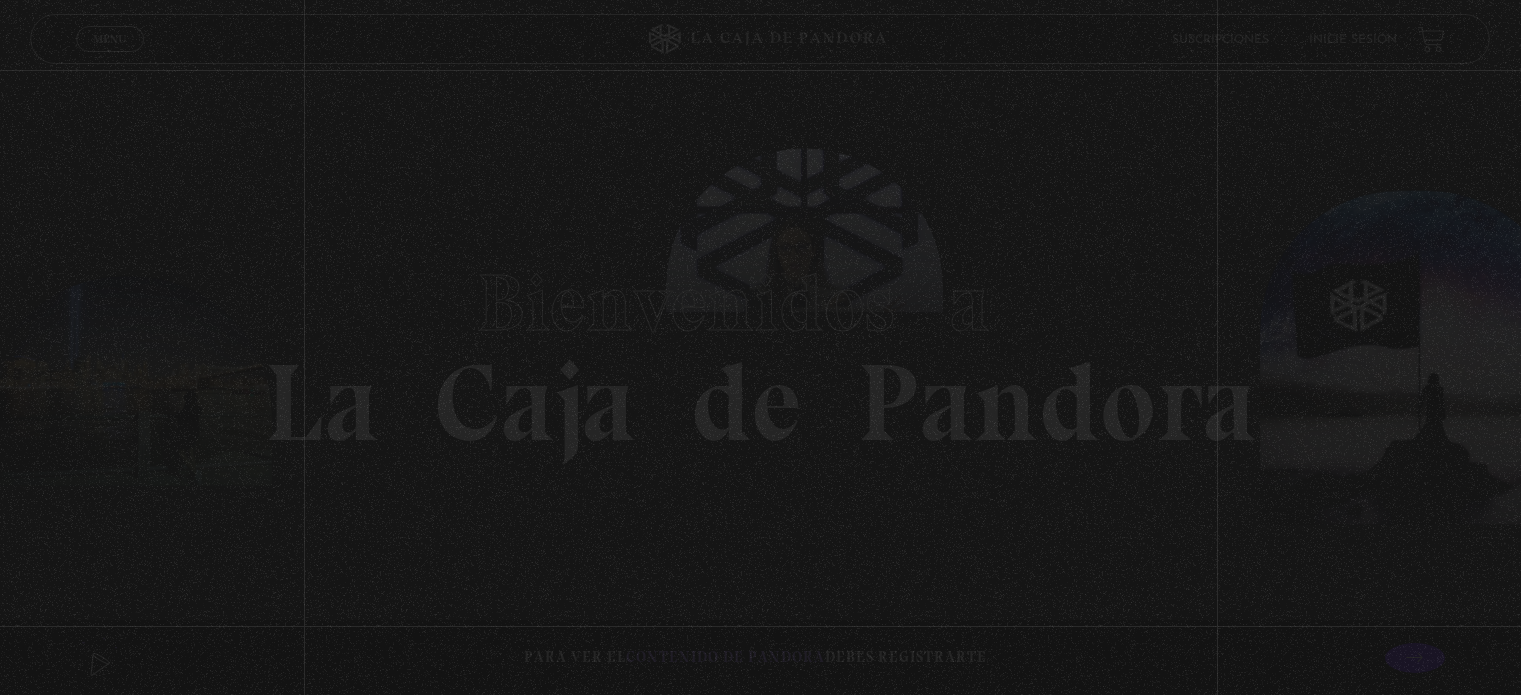 scroll, scrollTop: 0, scrollLeft: 0, axis: both 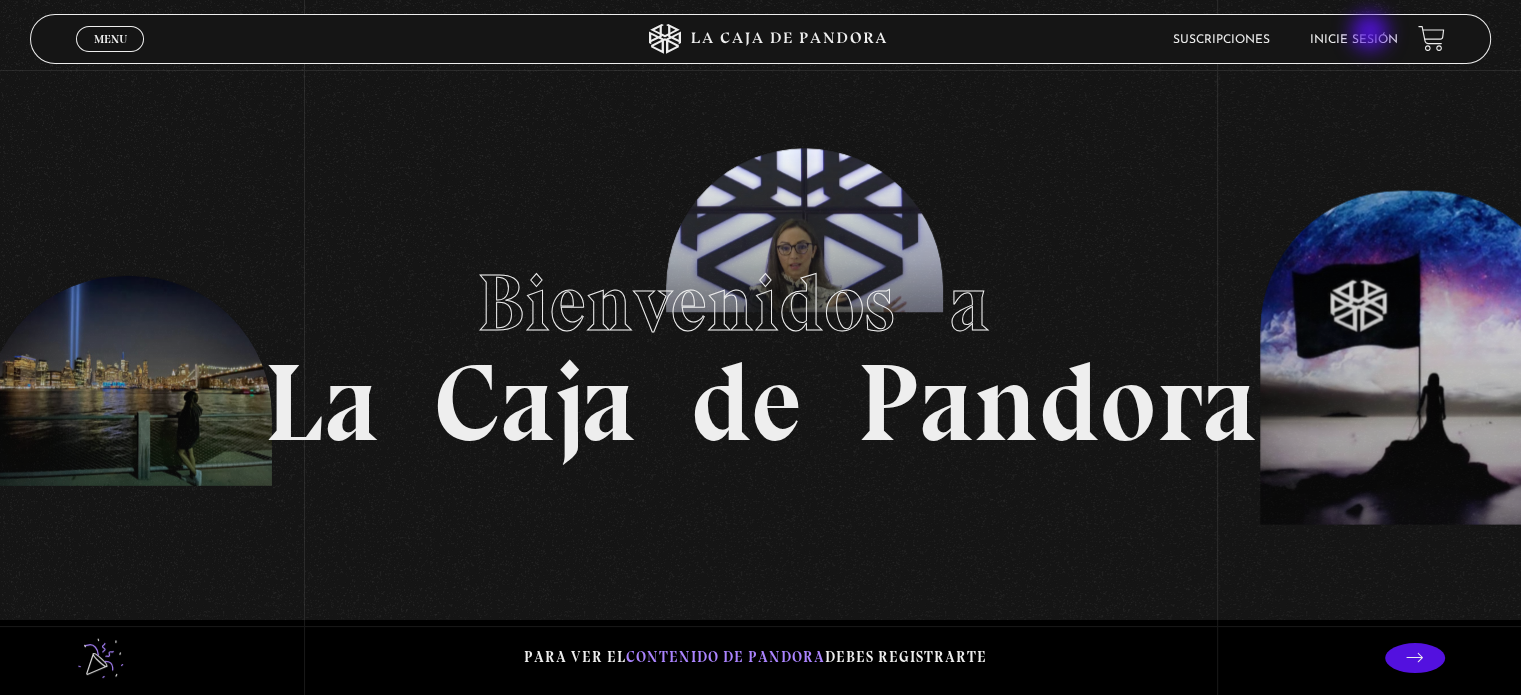 click on "Inicie sesión" at bounding box center (1354, 40) 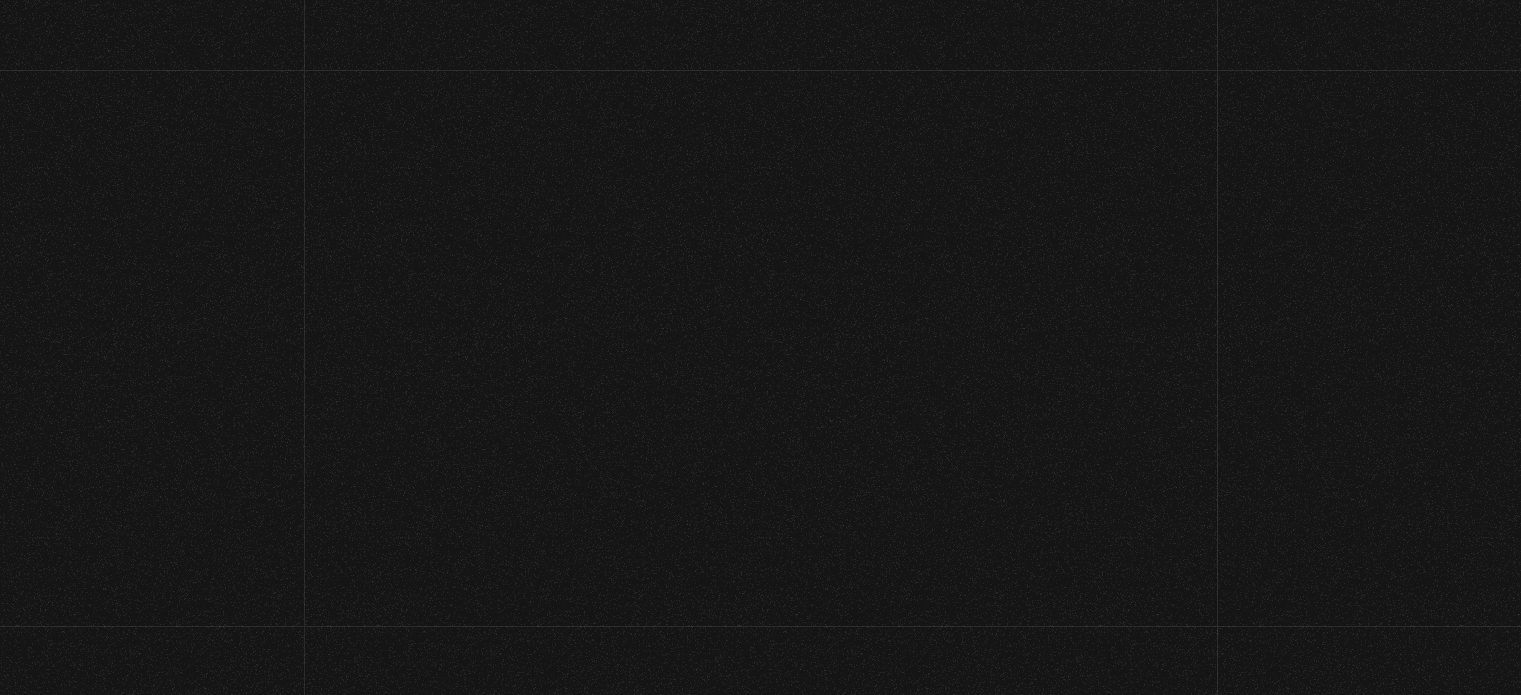scroll, scrollTop: 0, scrollLeft: 0, axis: both 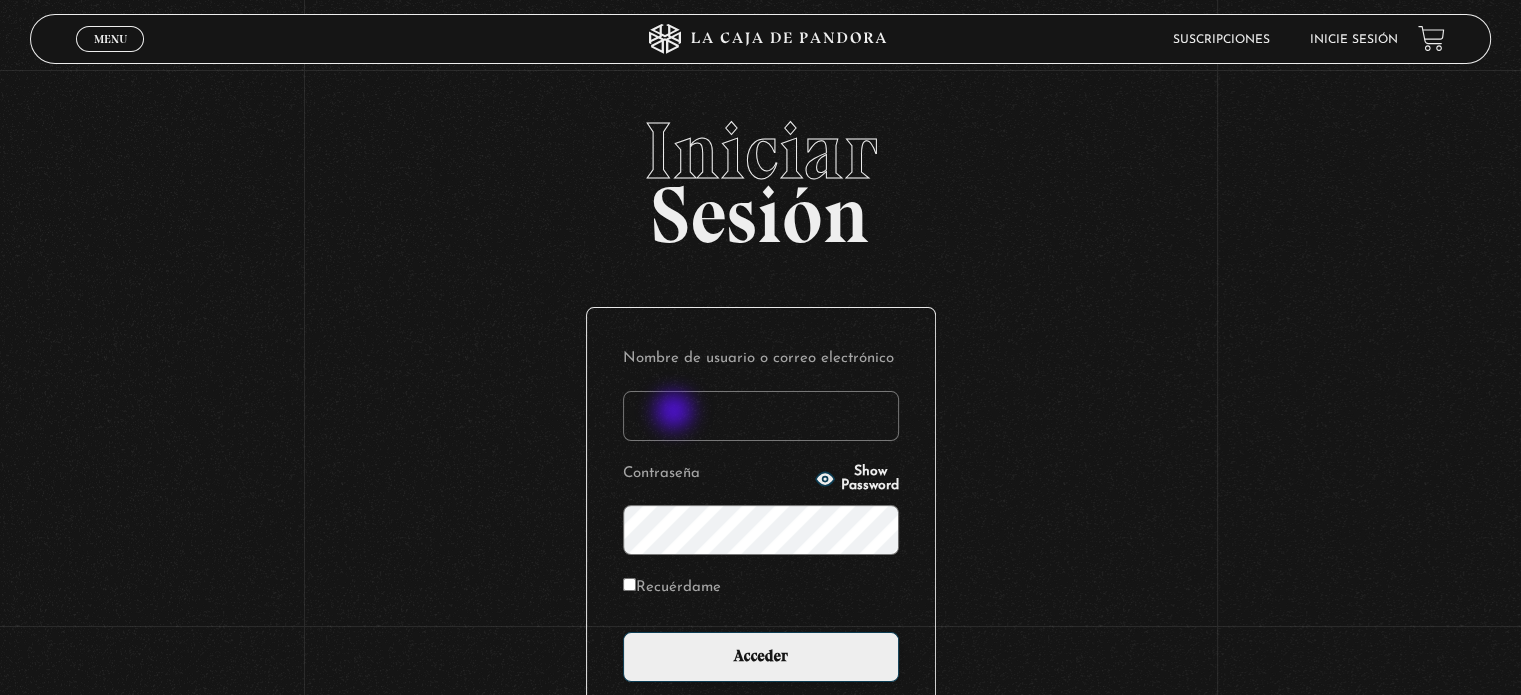 click on "Nombre de usuario o correo electrónico" at bounding box center (761, 416) 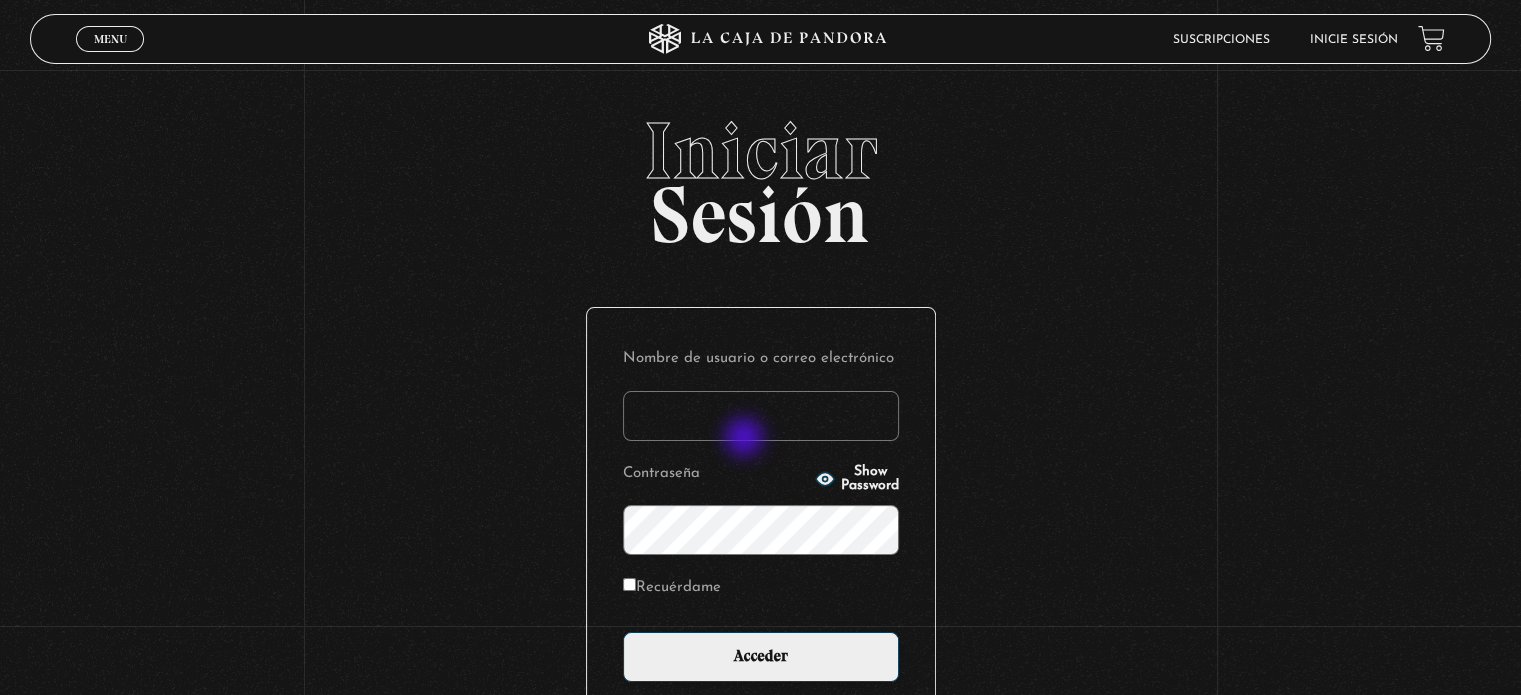 type on "fehc1984@gmail.com" 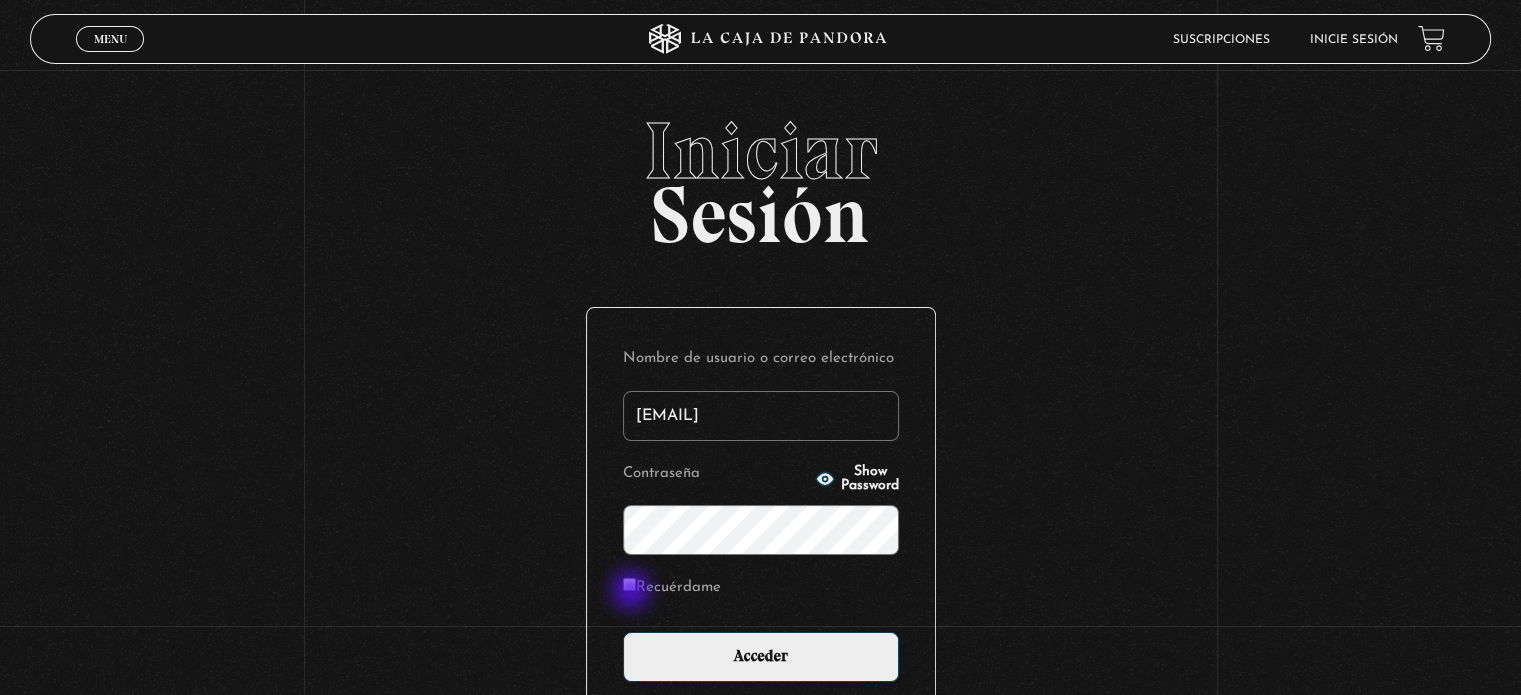 click on "Recuérdame" at bounding box center [672, 588] 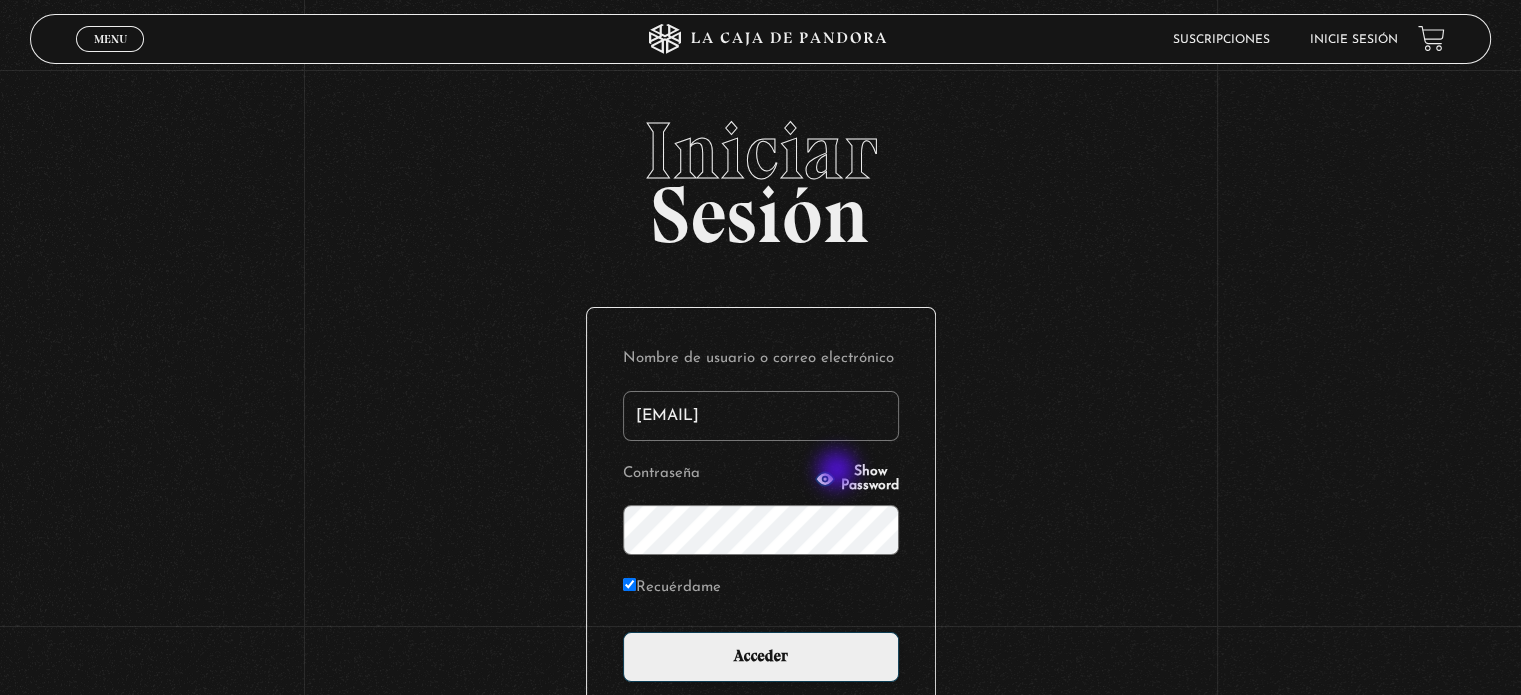 click on "Show Password" at bounding box center (870, 479) 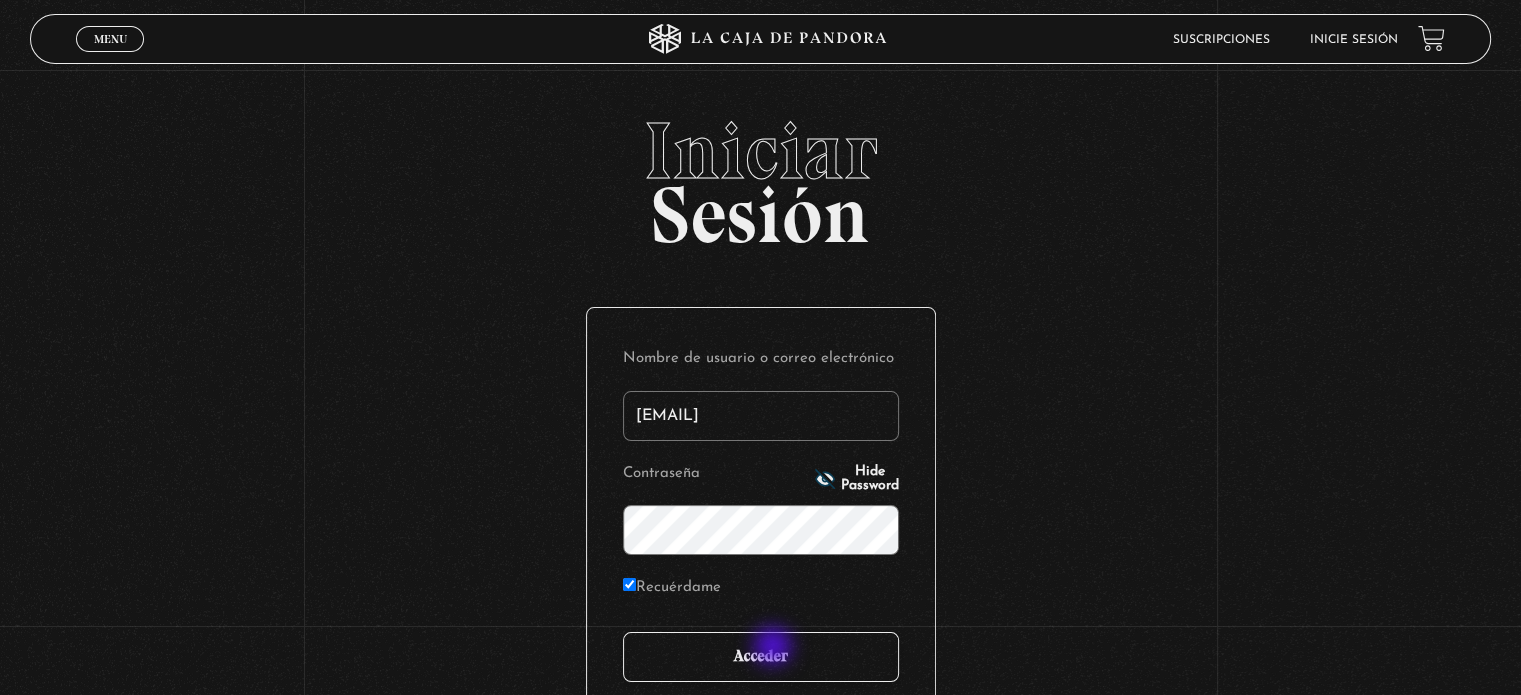click on "Acceder" at bounding box center [761, 657] 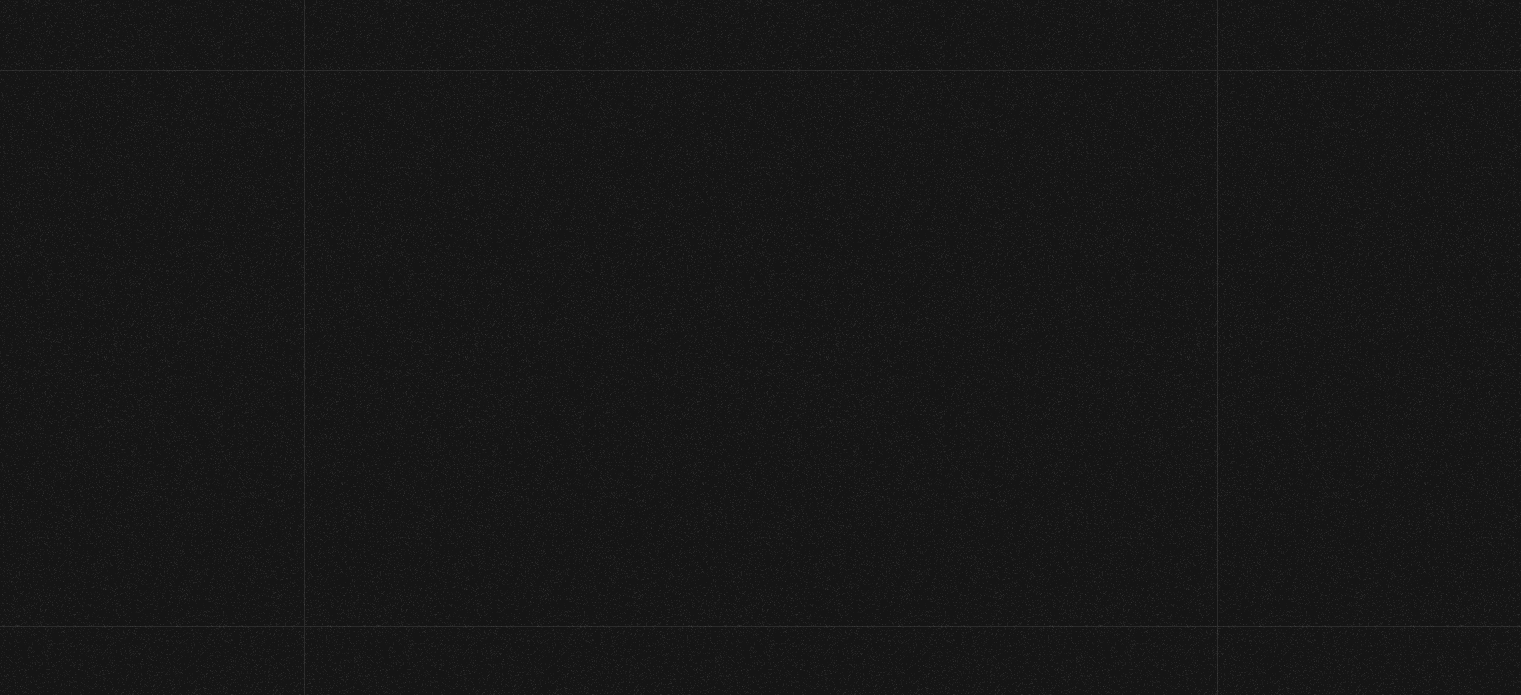 scroll, scrollTop: 0, scrollLeft: 0, axis: both 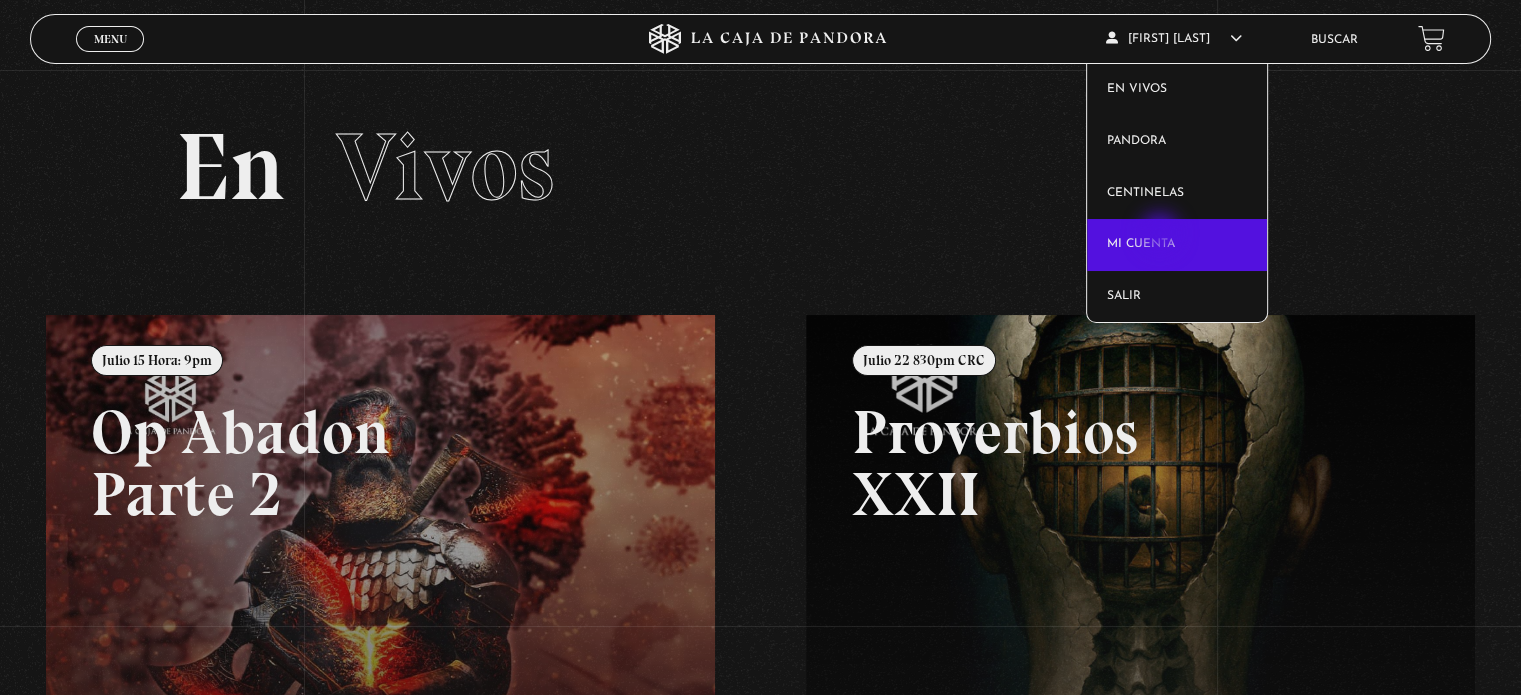 click on "Mi cuenta" at bounding box center (1177, 245) 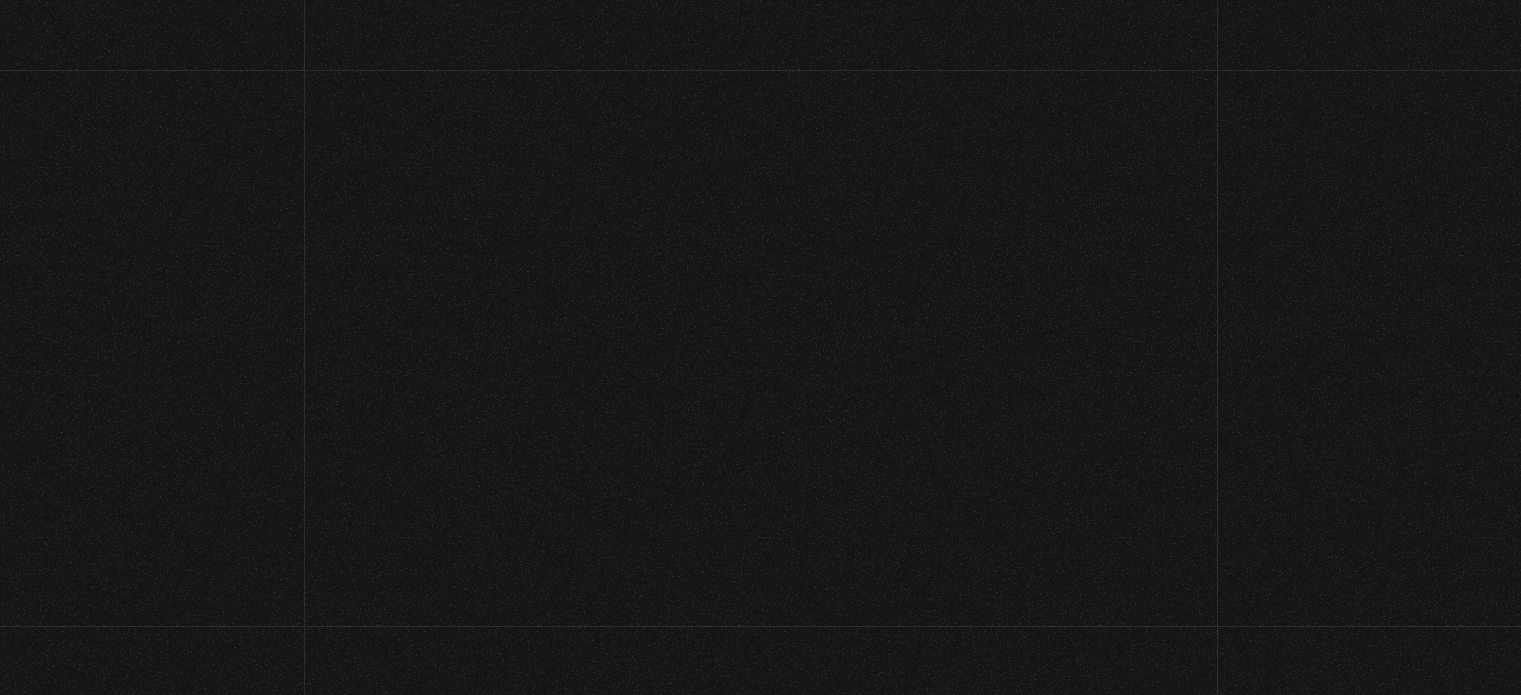 scroll, scrollTop: 0, scrollLeft: 0, axis: both 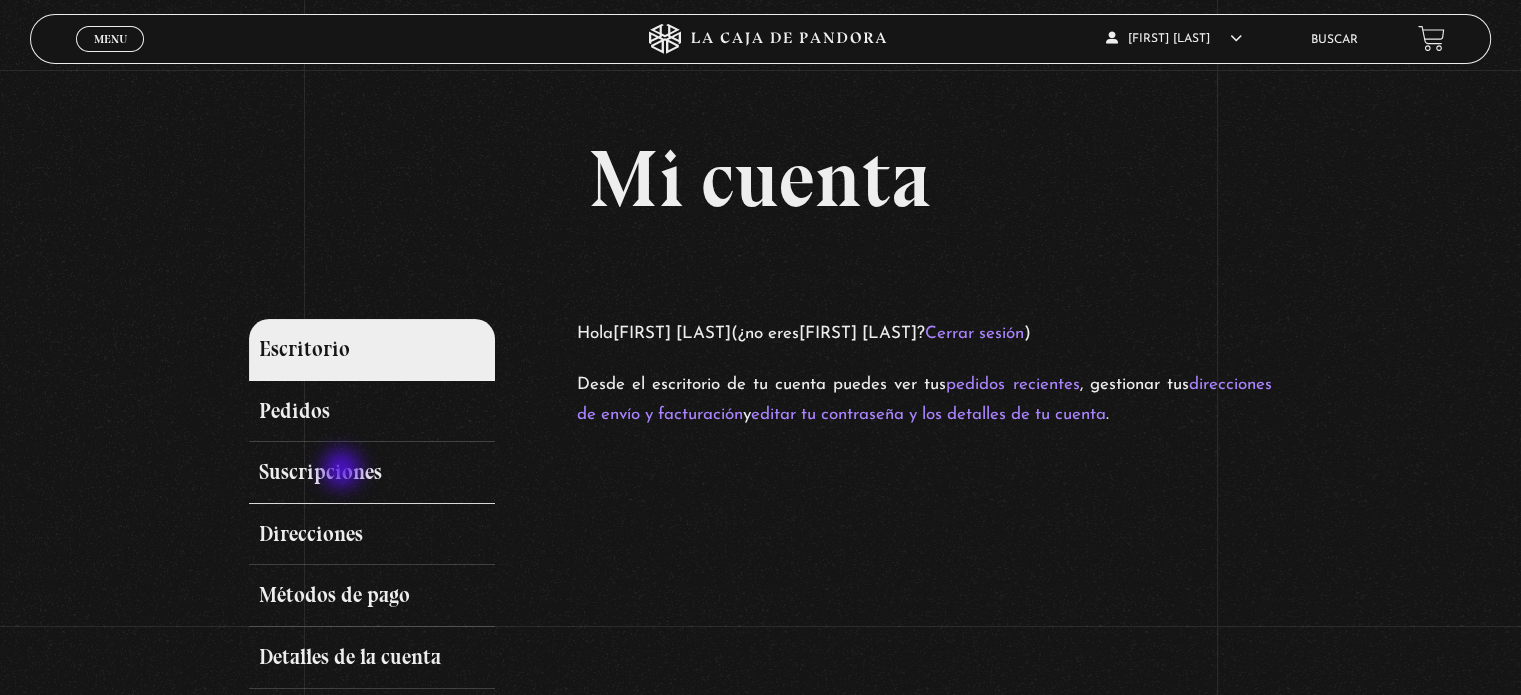 click on "Suscripciones" at bounding box center (371, 473) 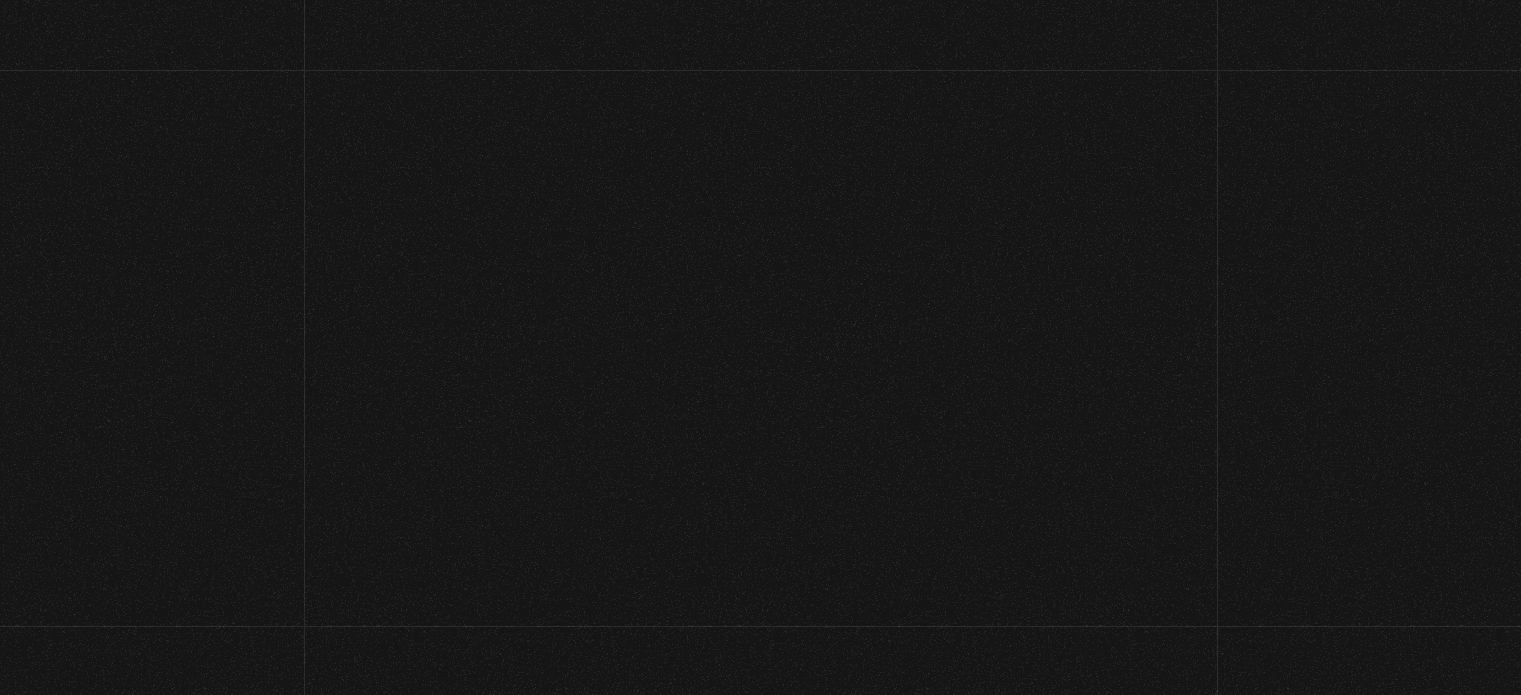 scroll, scrollTop: 0, scrollLeft: 0, axis: both 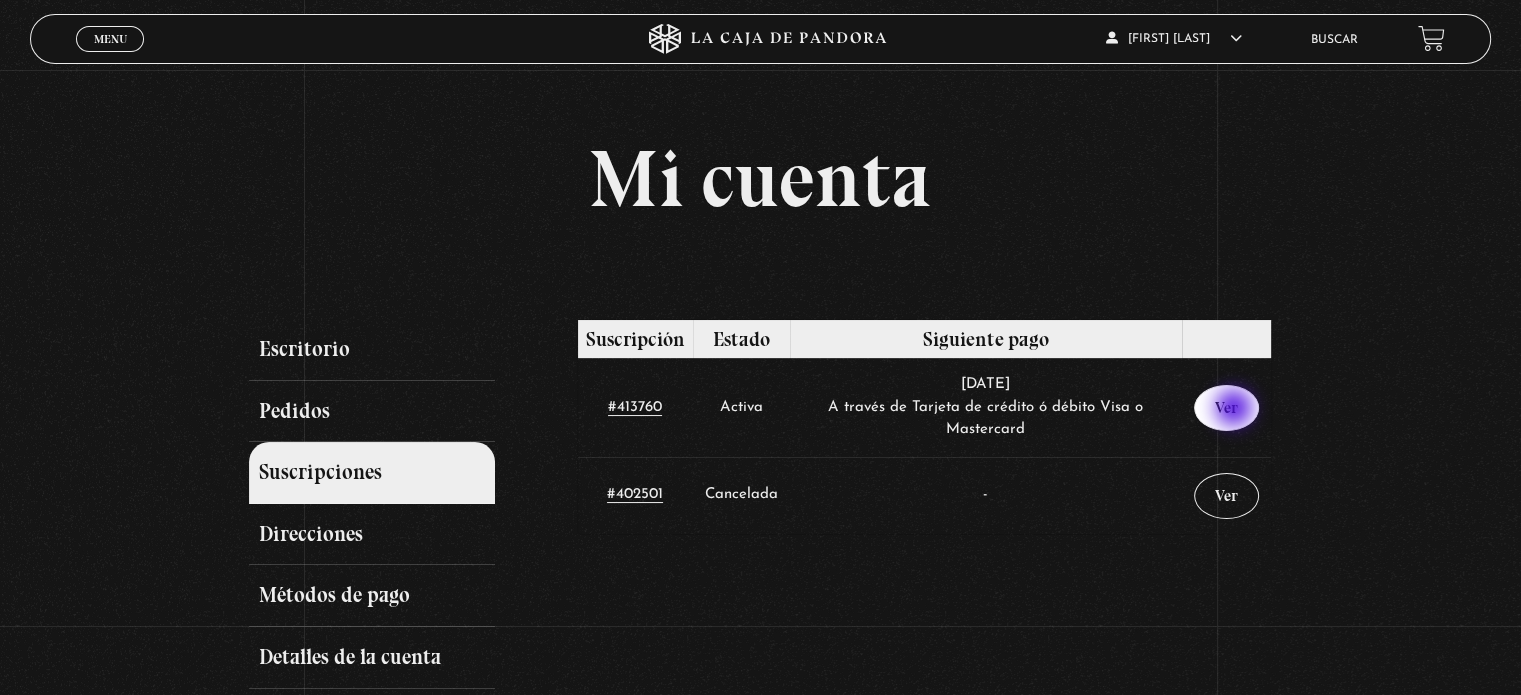 click on "Ver" at bounding box center [1226, 408] 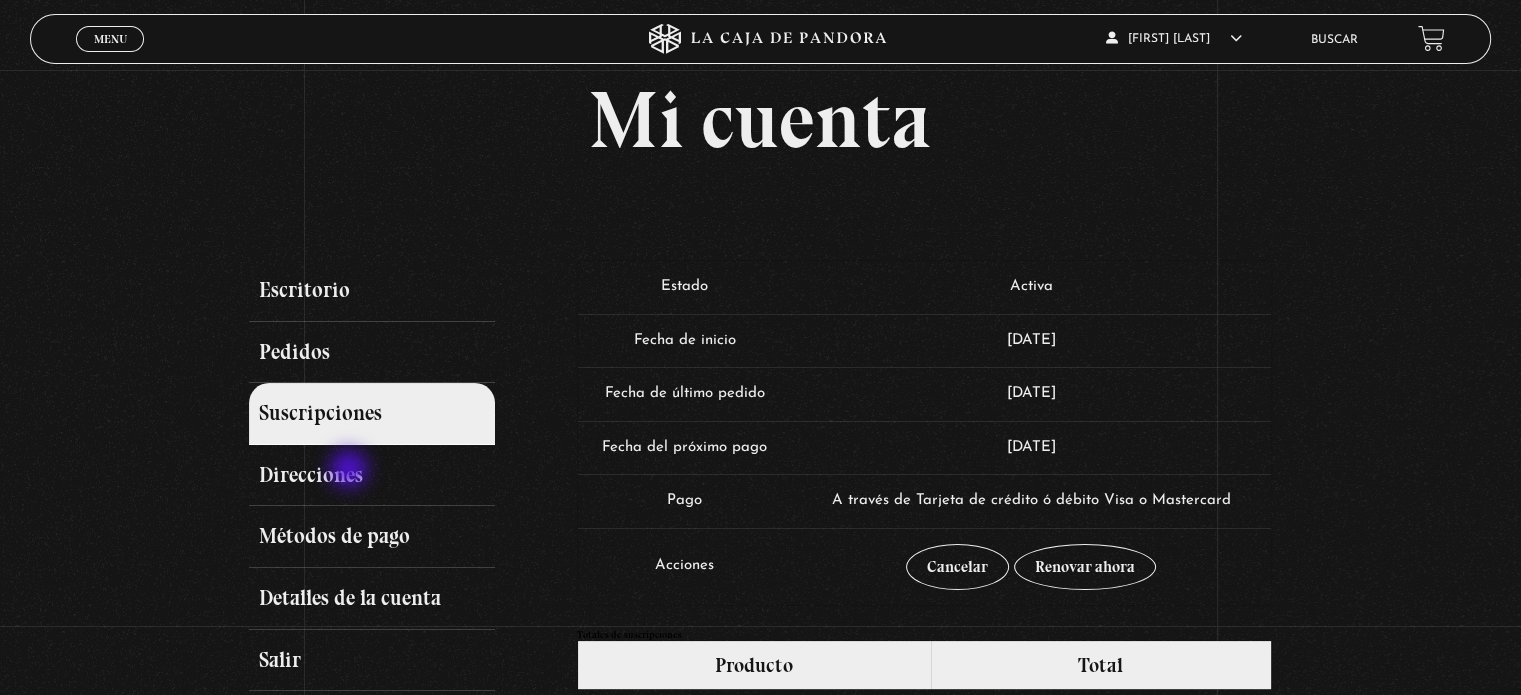 scroll, scrollTop: 0, scrollLeft: 0, axis: both 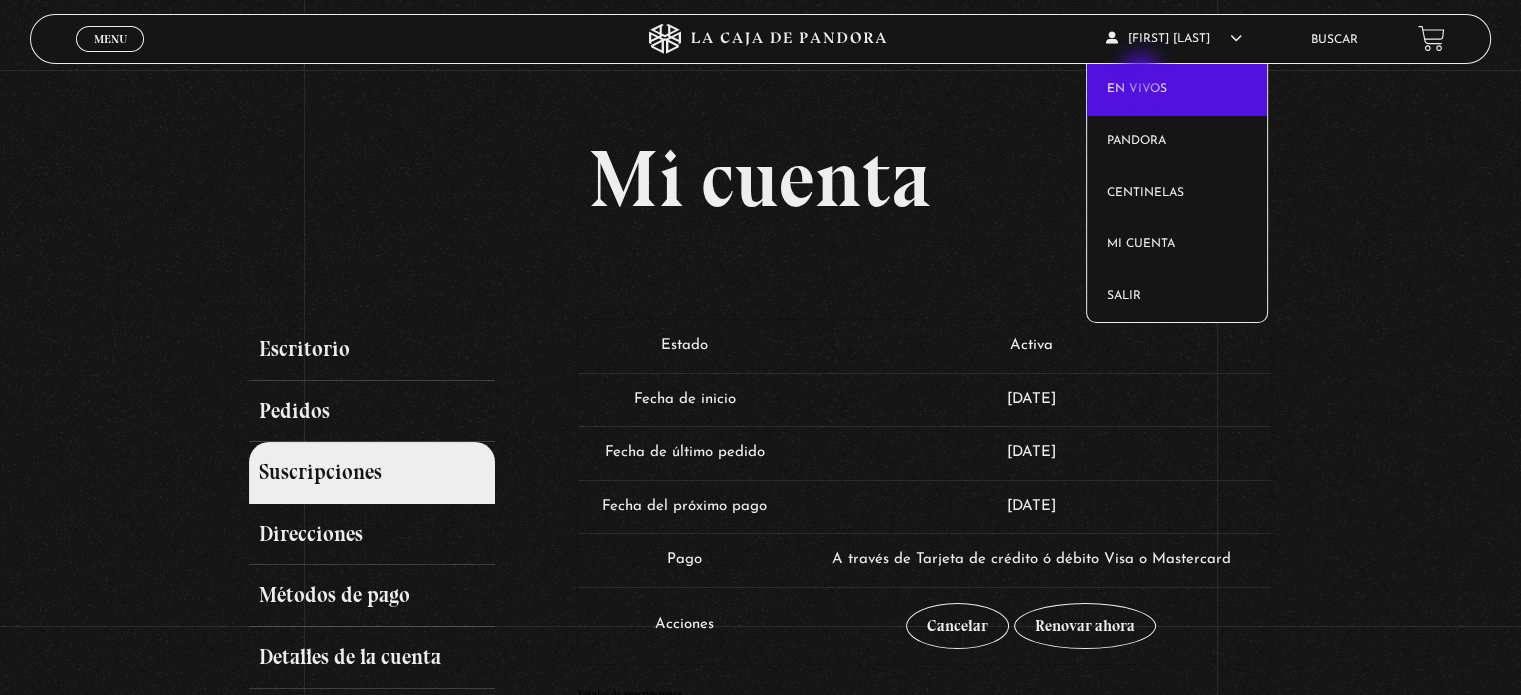 click on "En vivos" at bounding box center (1177, 90) 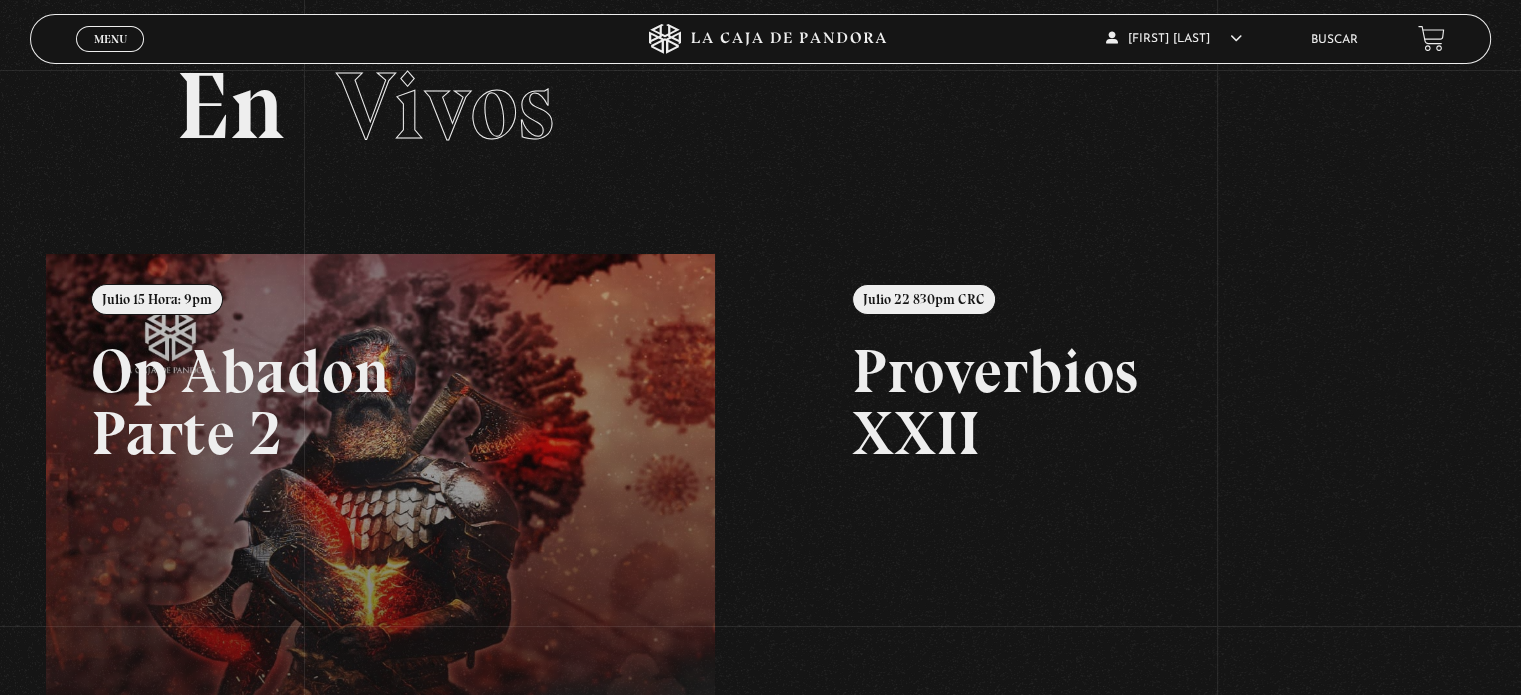 scroll, scrollTop: 0, scrollLeft: 0, axis: both 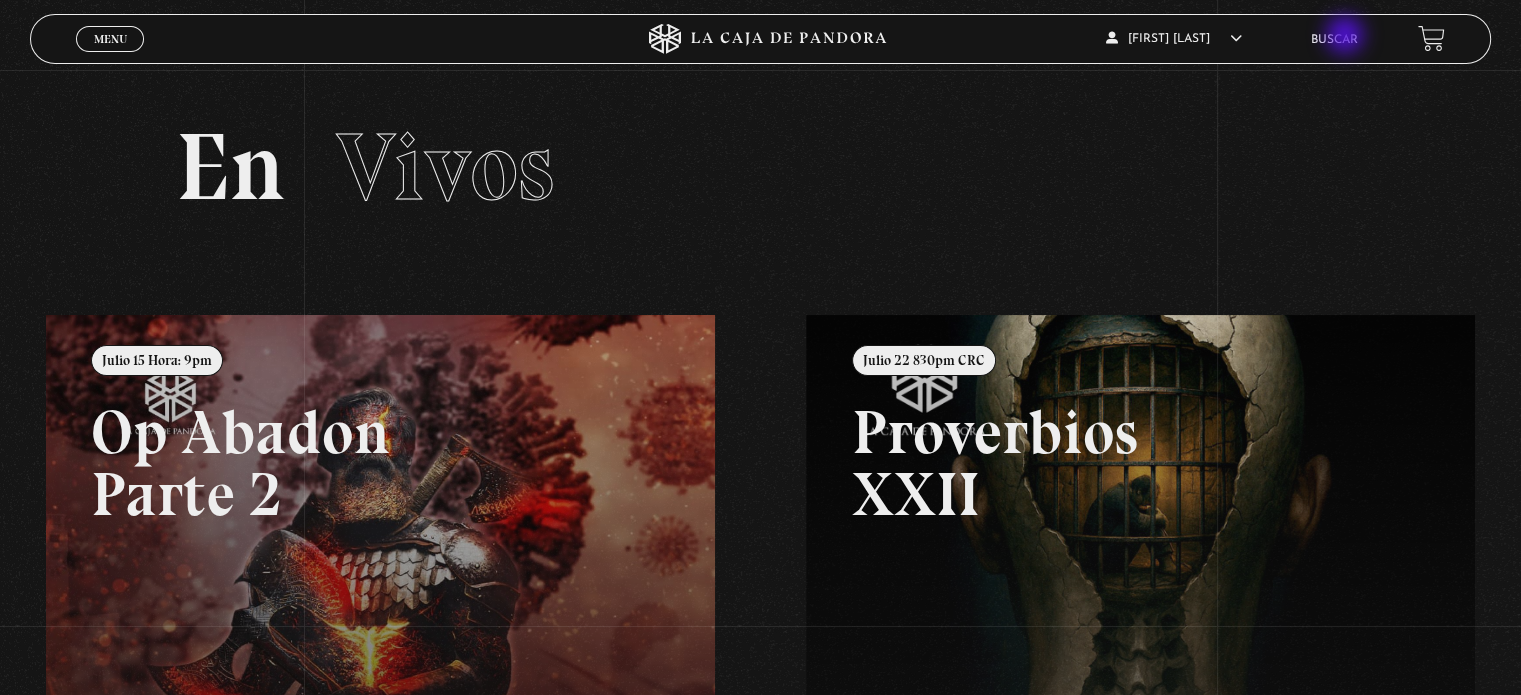 click on "Buscar" at bounding box center [1334, 40] 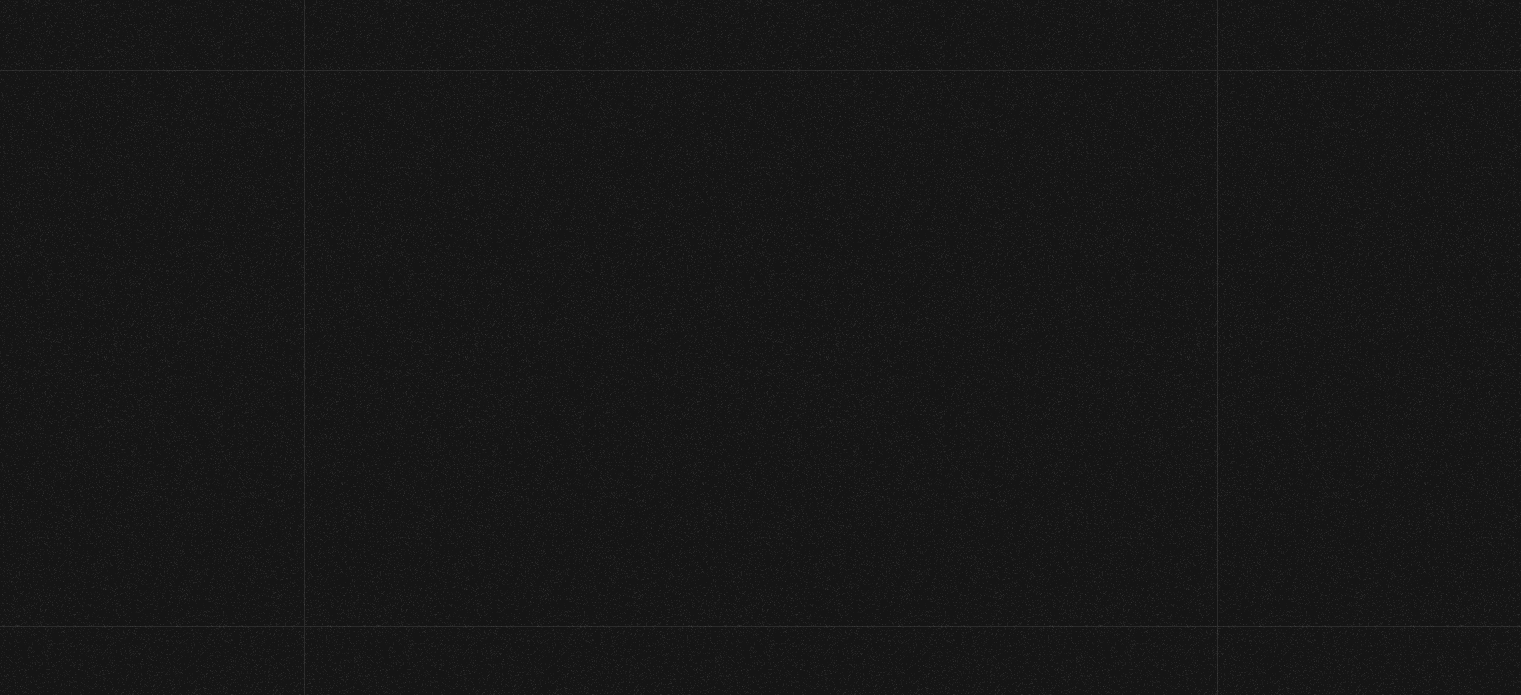 scroll, scrollTop: 0, scrollLeft: 0, axis: both 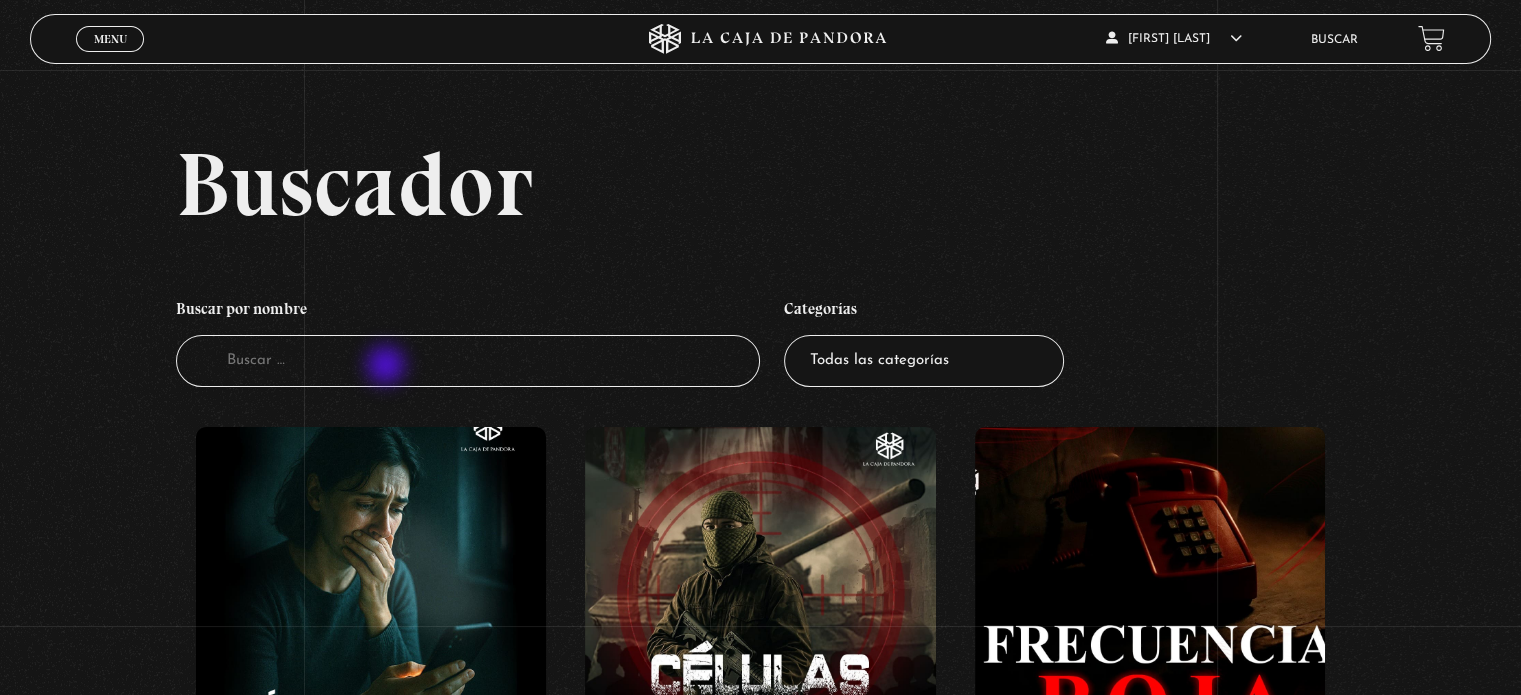 click on "Buscador" at bounding box center [468, 361] 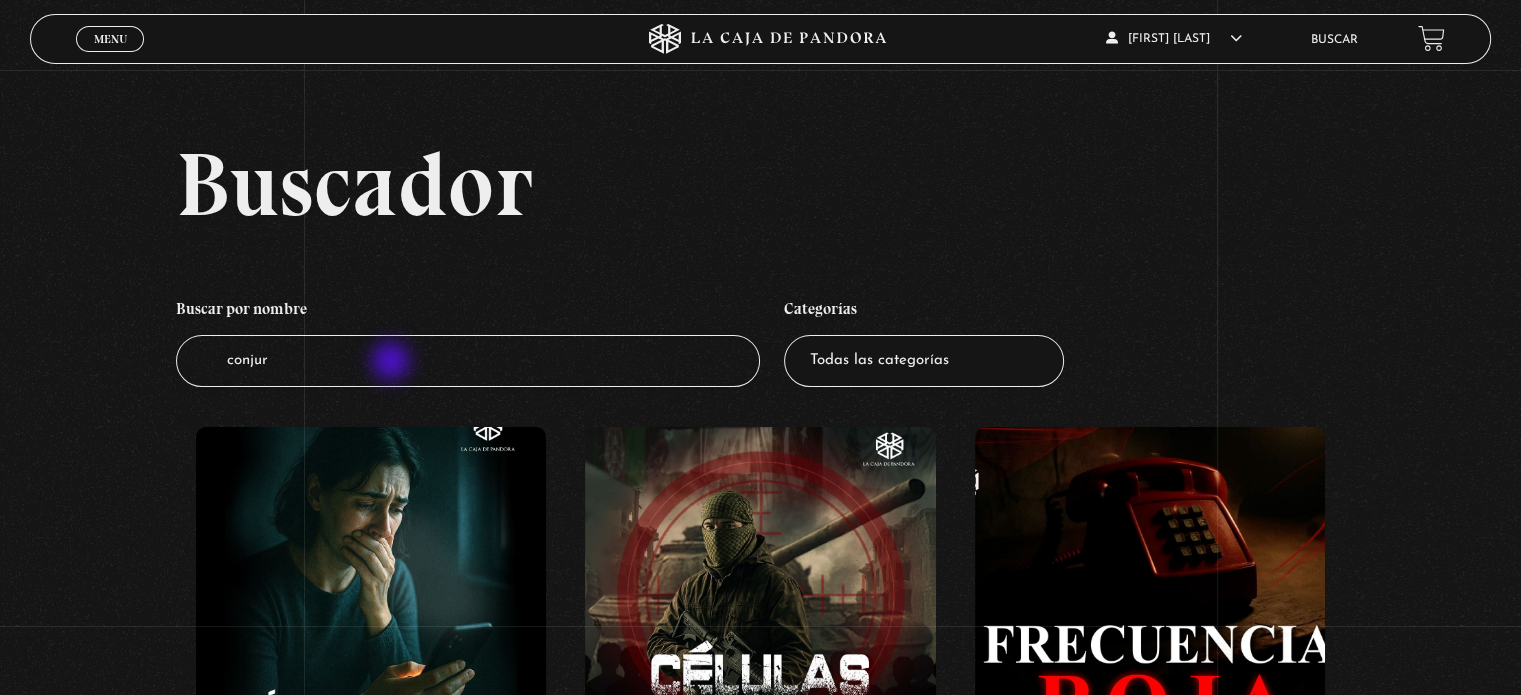 type on "conjuro" 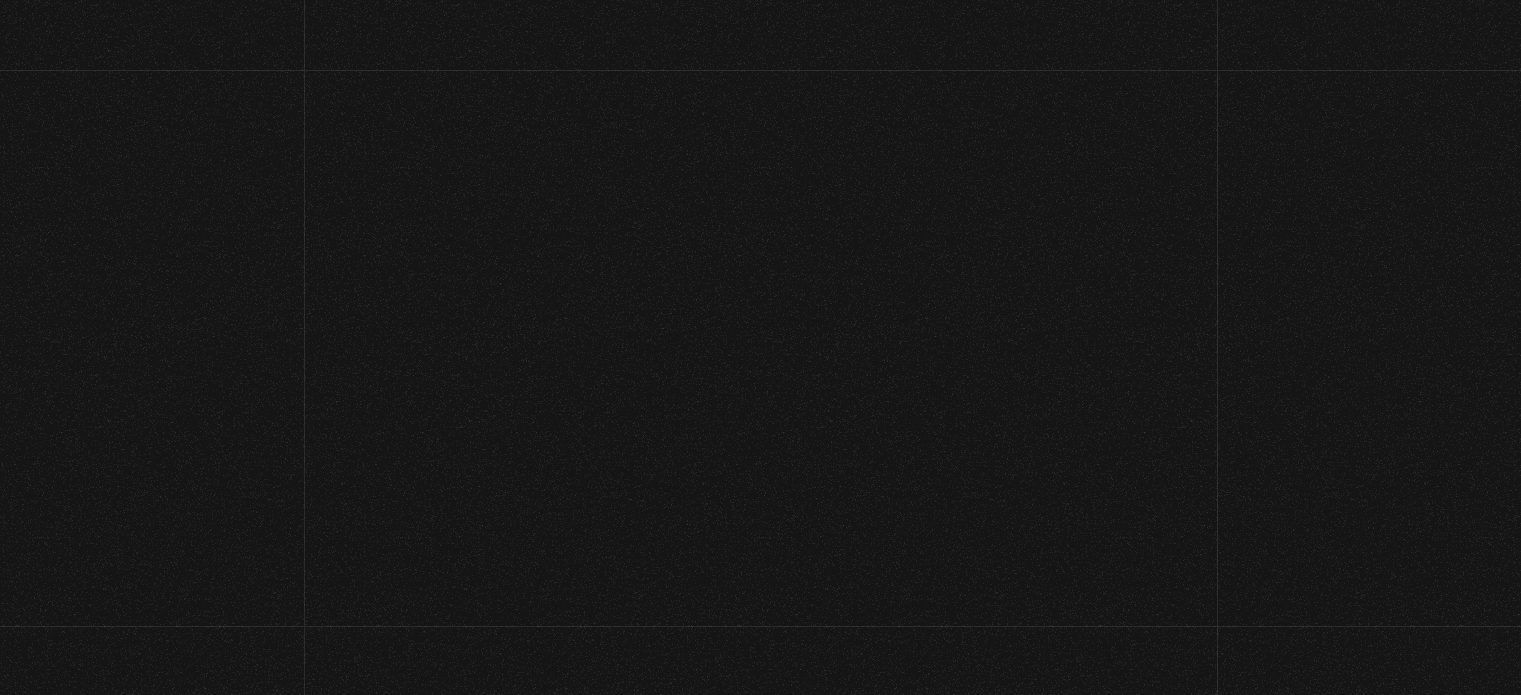 scroll, scrollTop: 40, scrollLeft: 0, axis: vertical 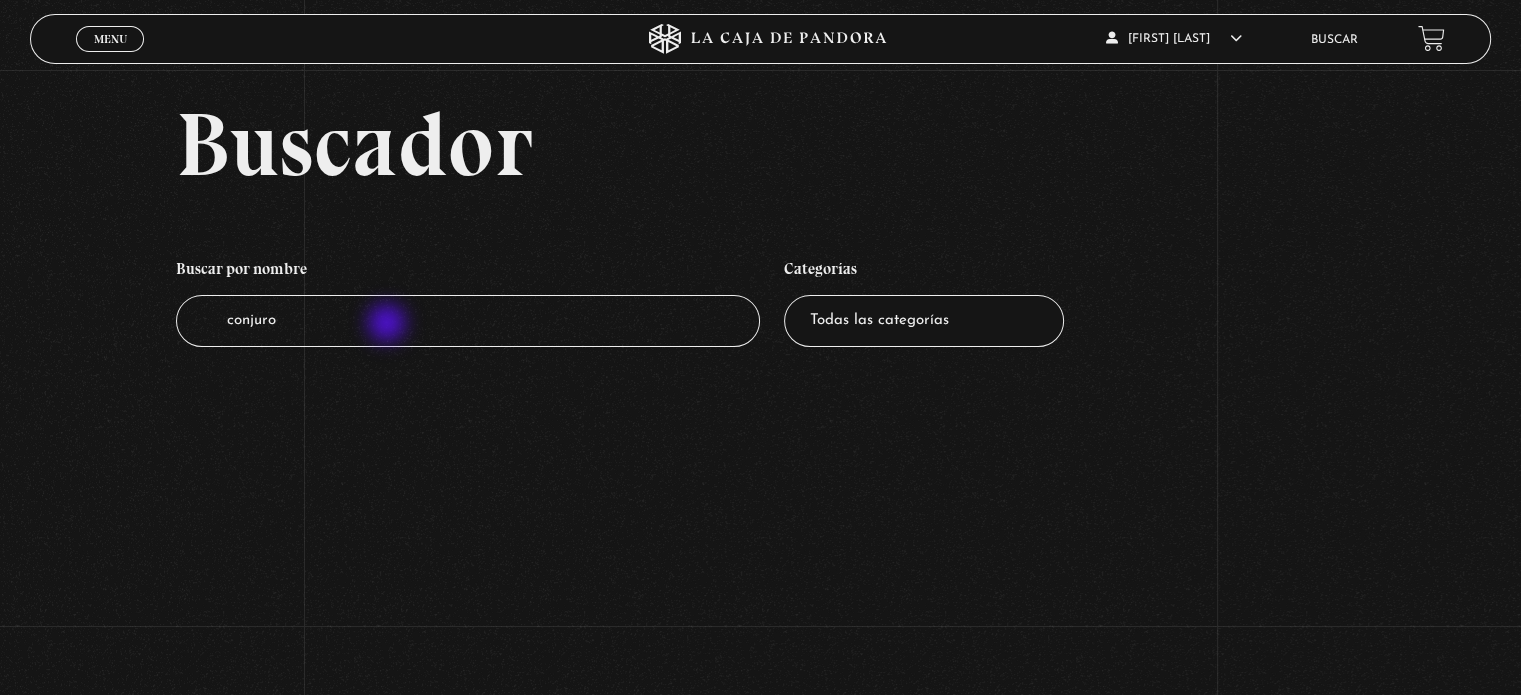 click on "conjuro" at bounding box center [468, 321] 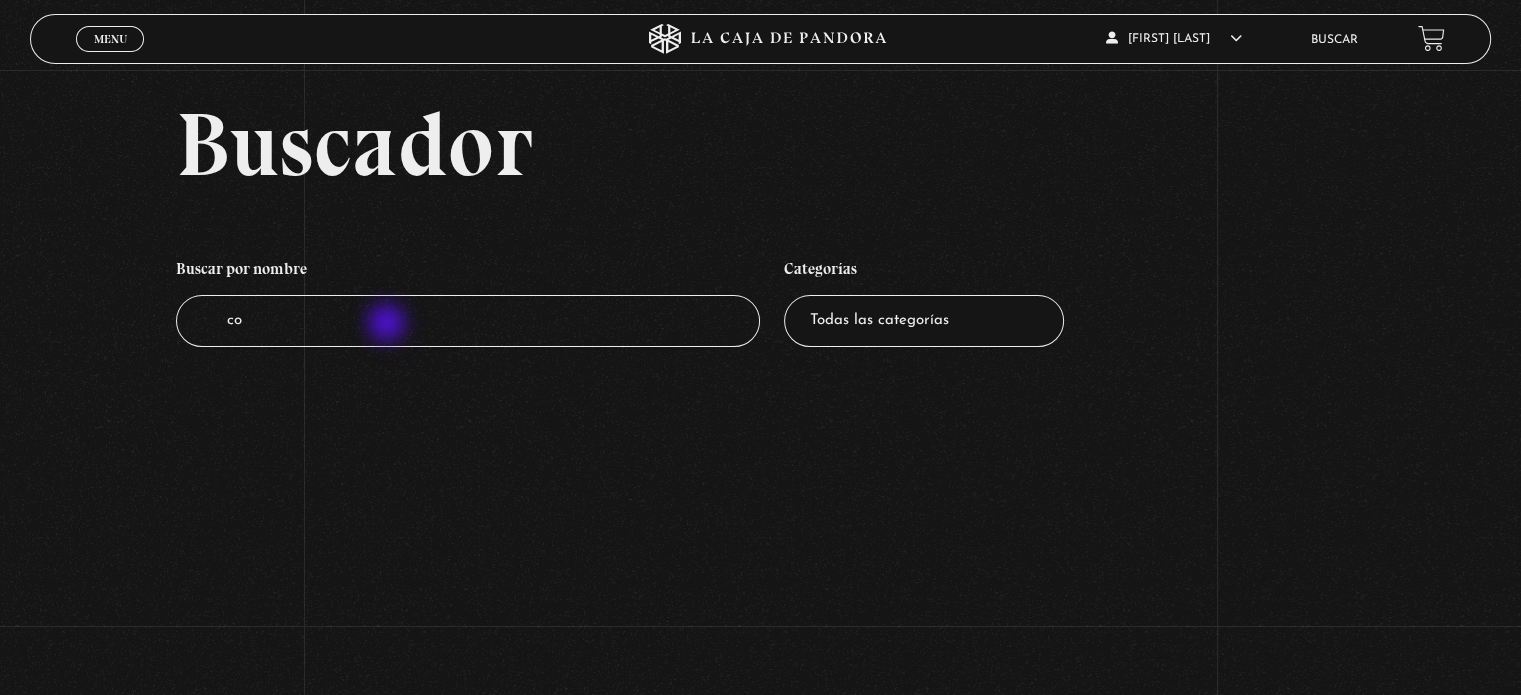 type on "c" 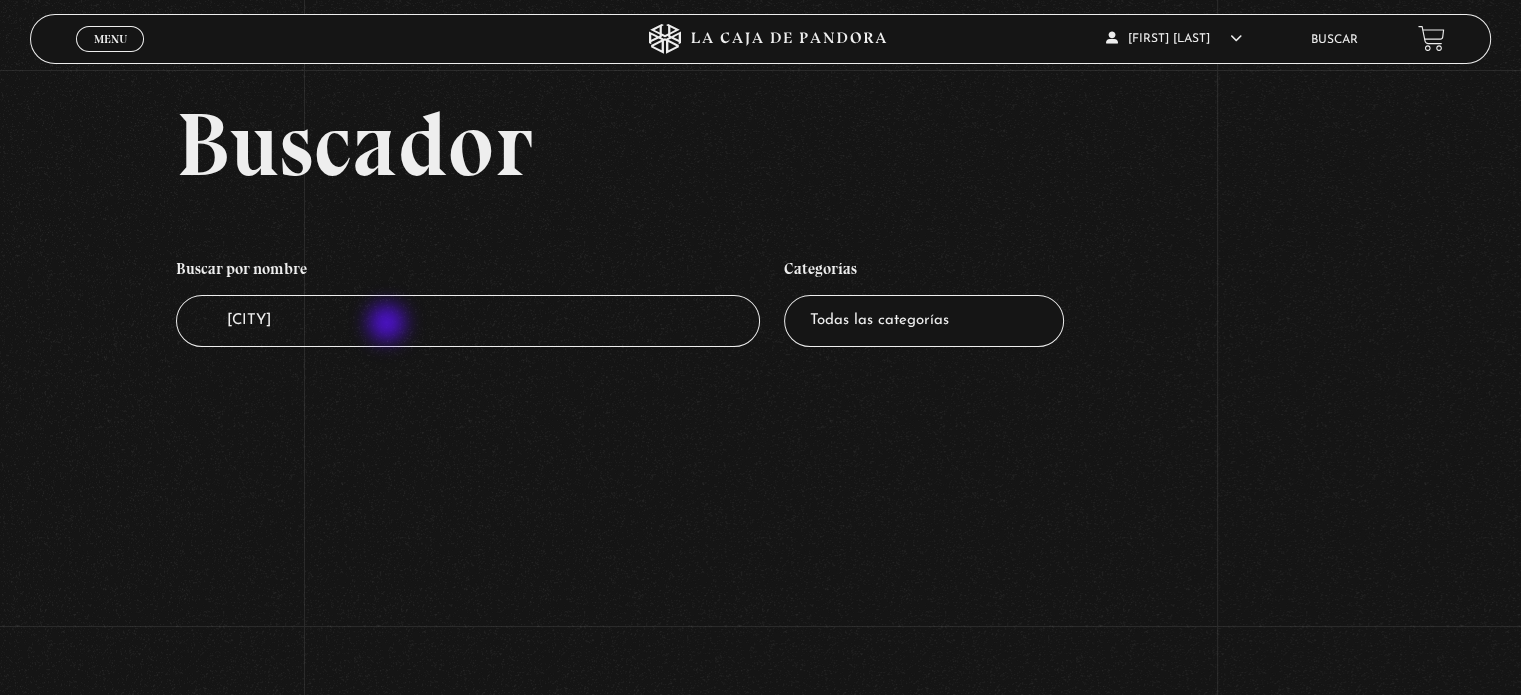 type on "warren" 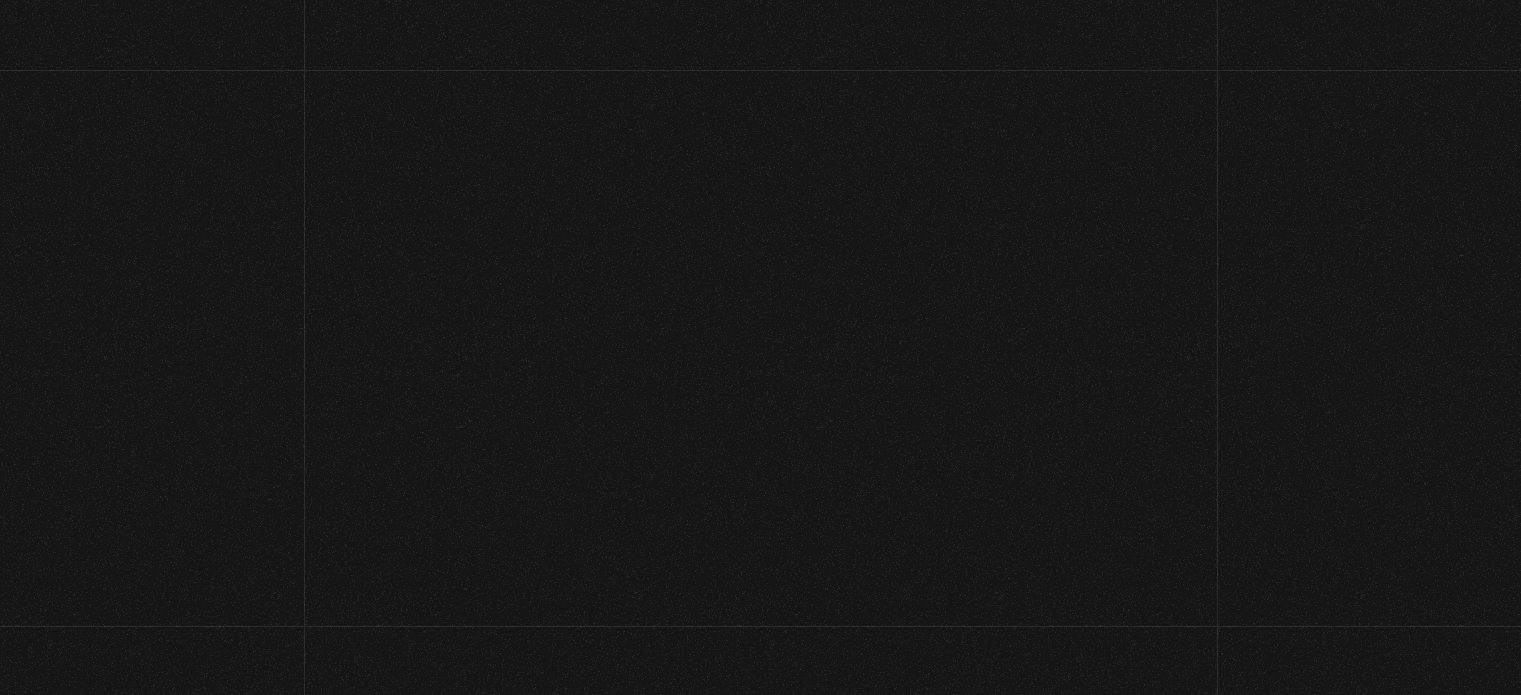 scroll, scrollTop: 0, scrollLeft: 0, axis: both 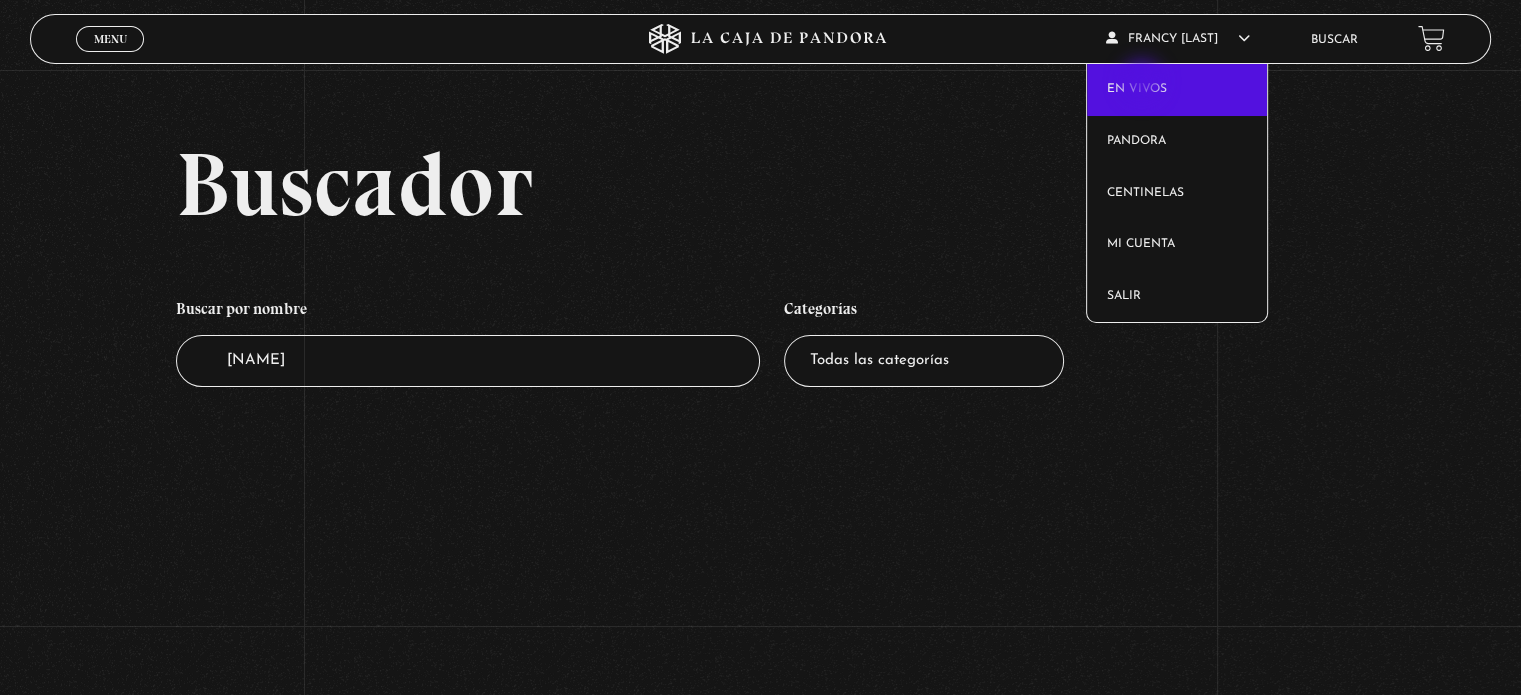click on "En vivos" at bounding box center (1177, 90) 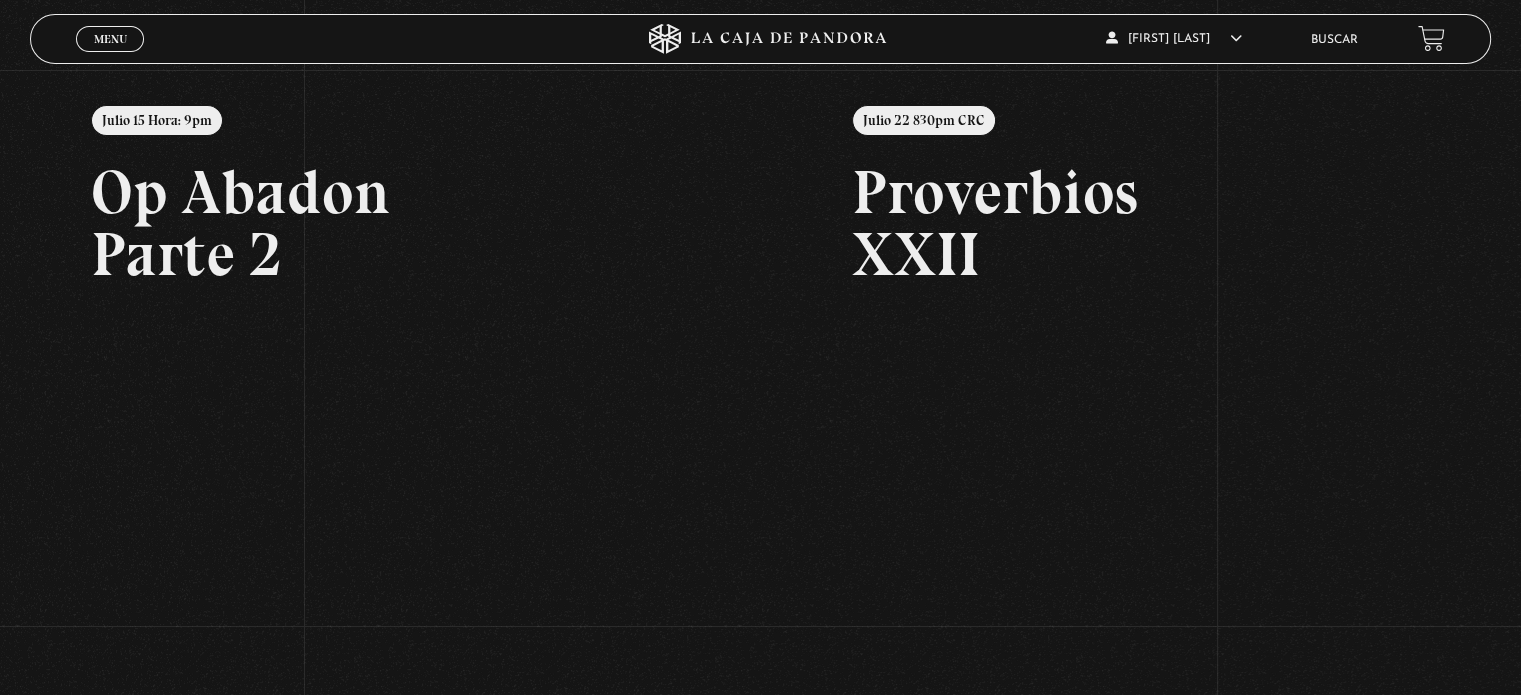 scroll, scrollTop: 0, scrollLeft: 0, axis: both 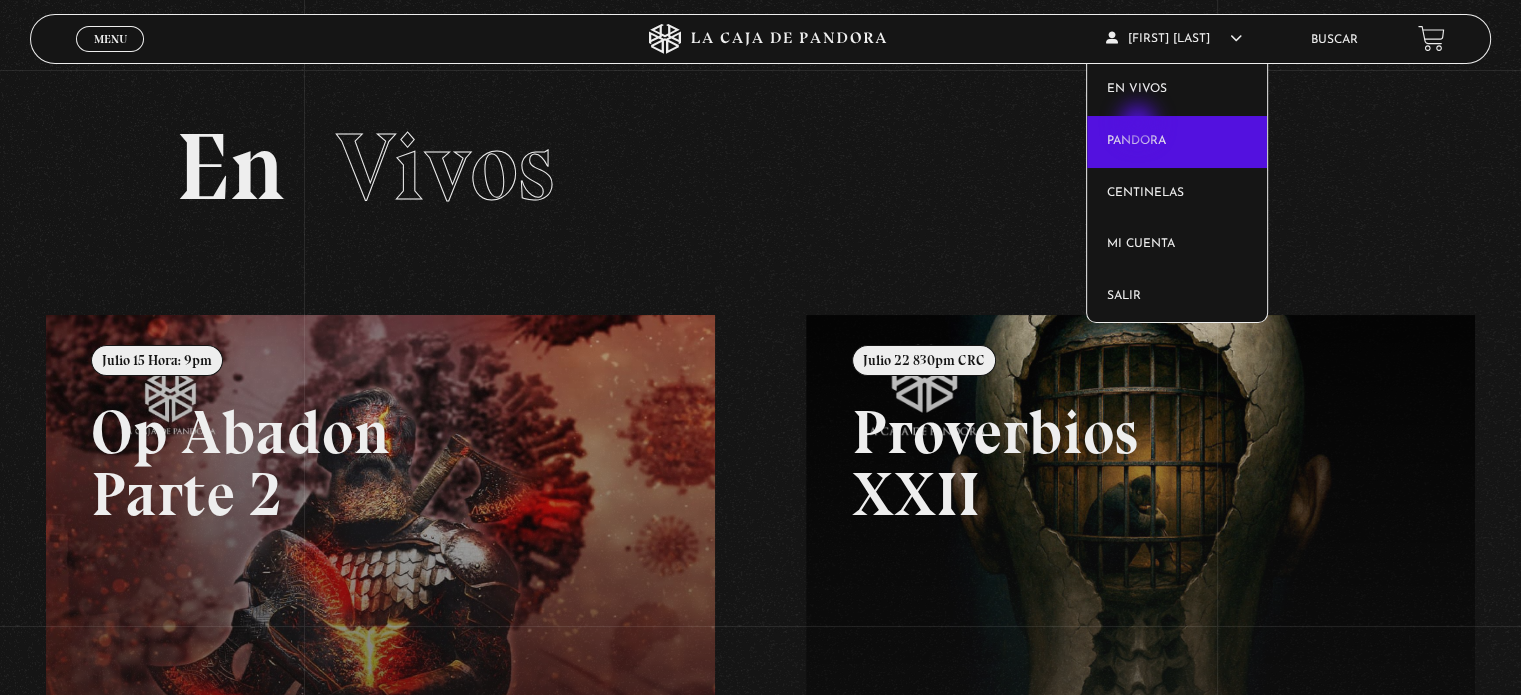 click on "Pandora" at bounding box center [1177, 142] 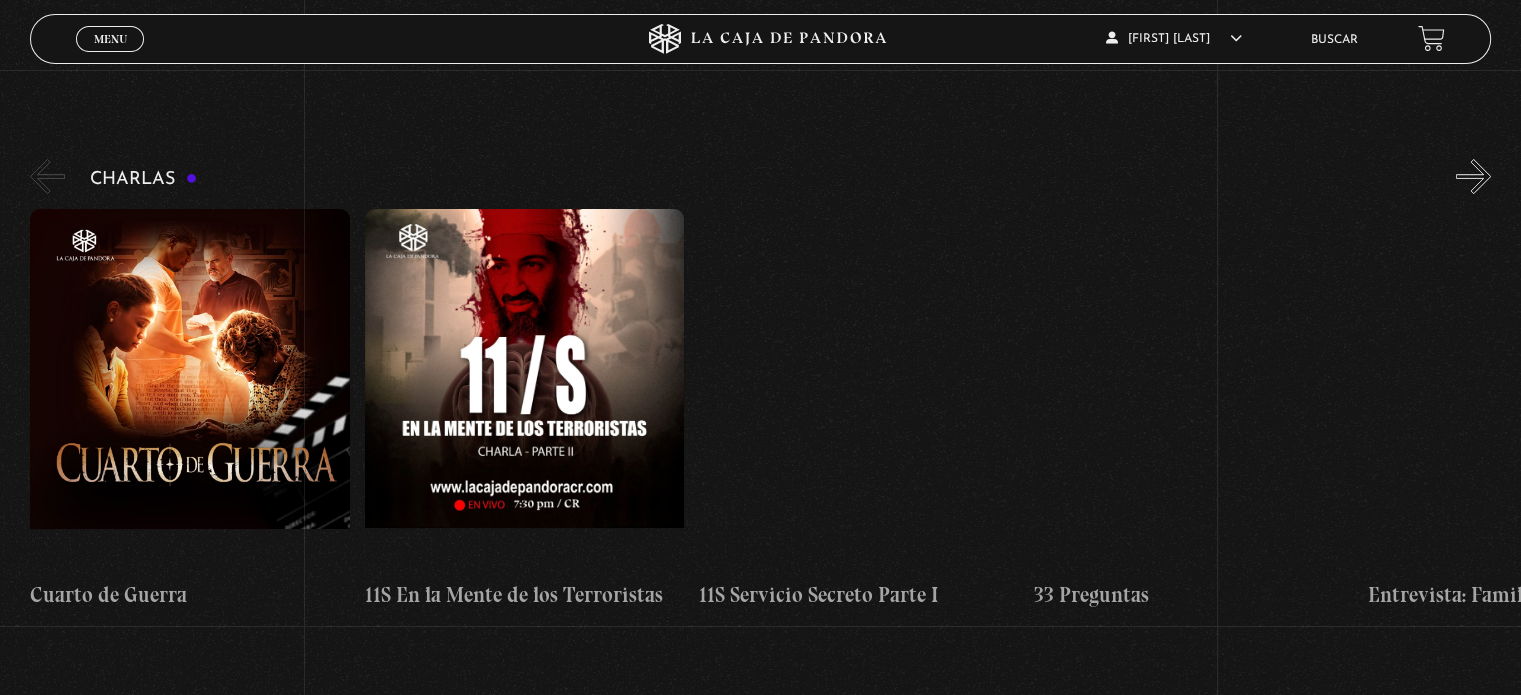scroll, scrollTop: 0, scrollLeft: 0, axis: both 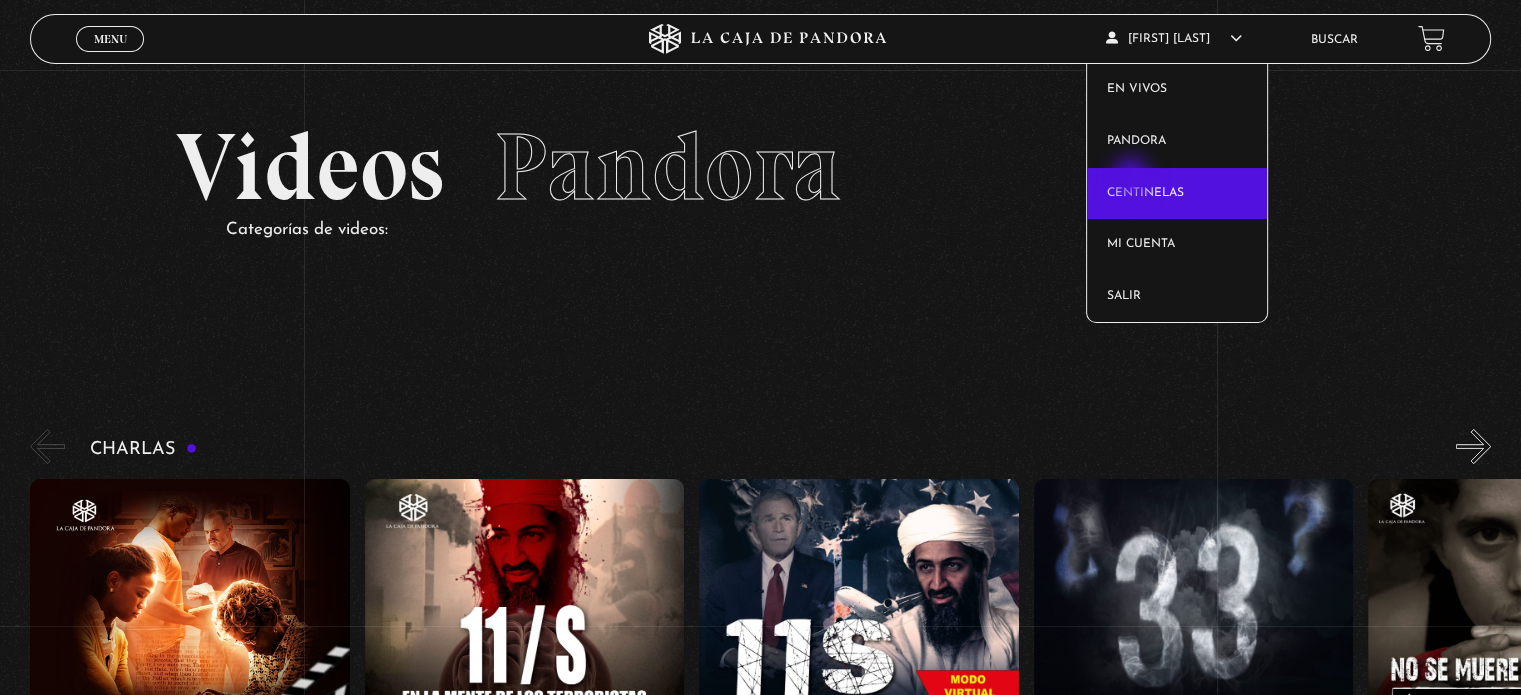 click on "Centinelas" at bounding box center [1177, 194] 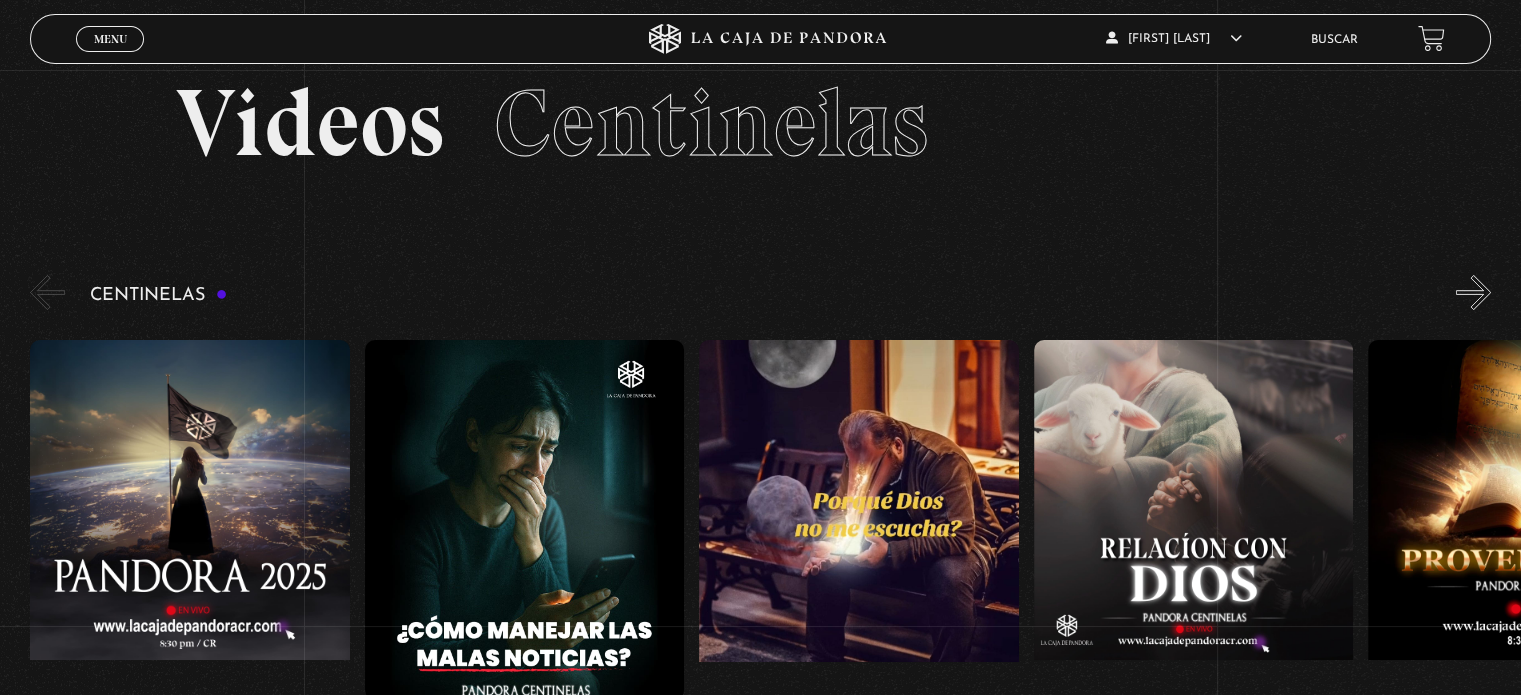 scroll, scrollTop: 0, scrollLeft: 0, axis: both 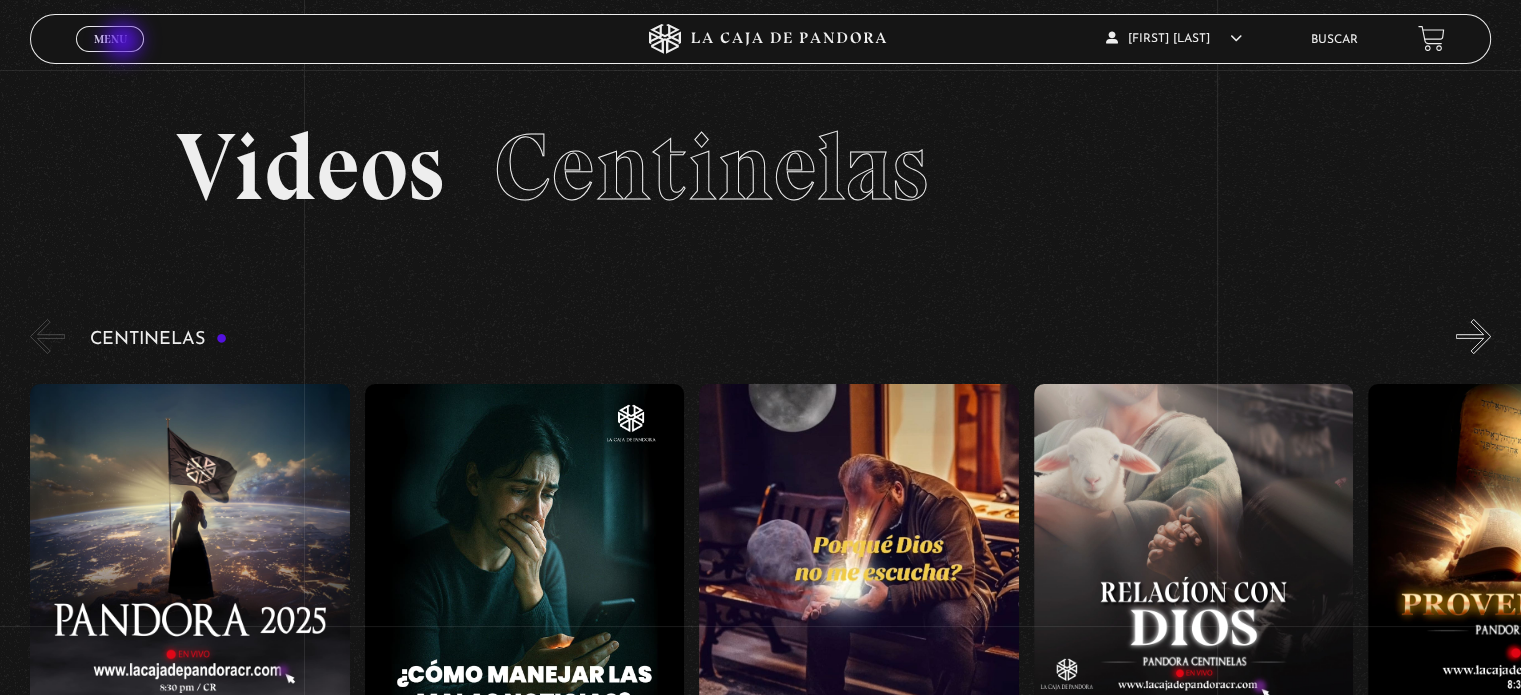 click on "Menu" at bounding box center [110, 39] 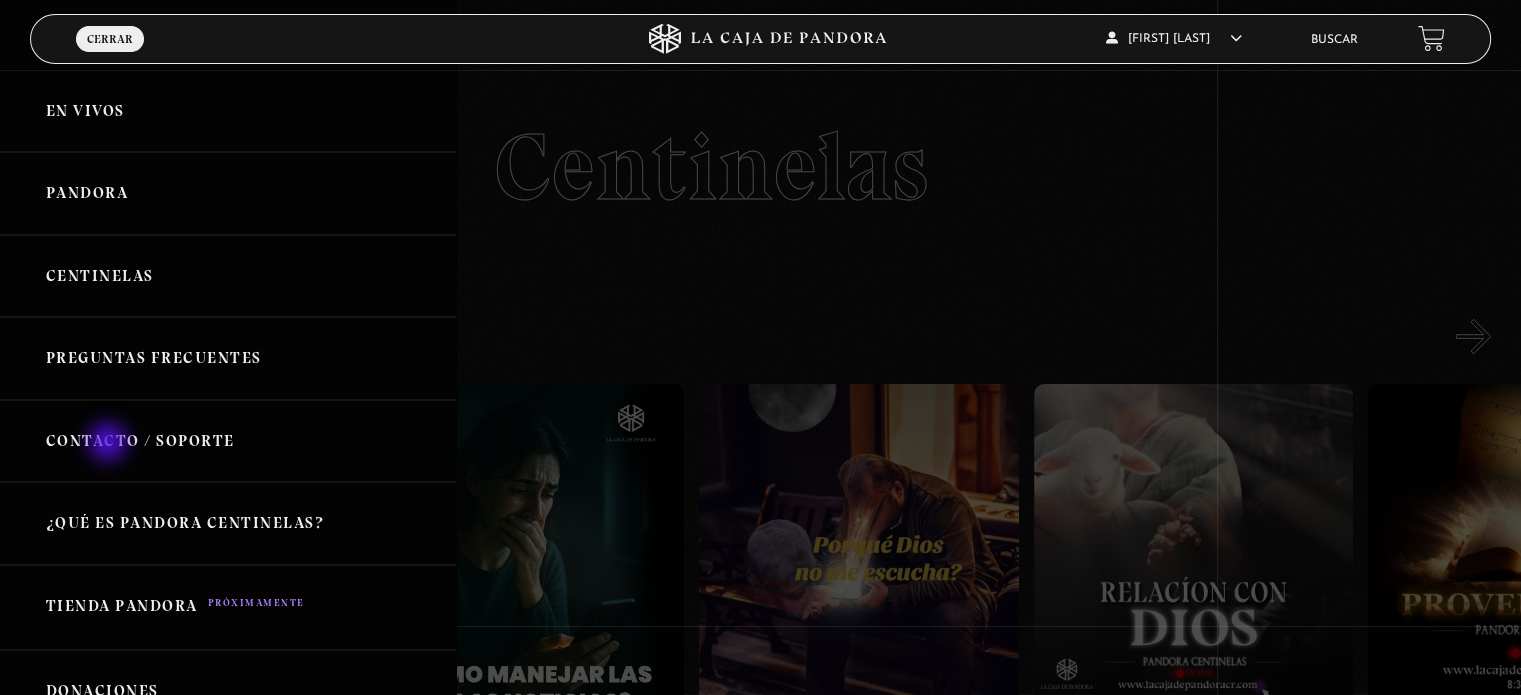 click on "Contacto / Soporte" at bounding box center [228, 441] 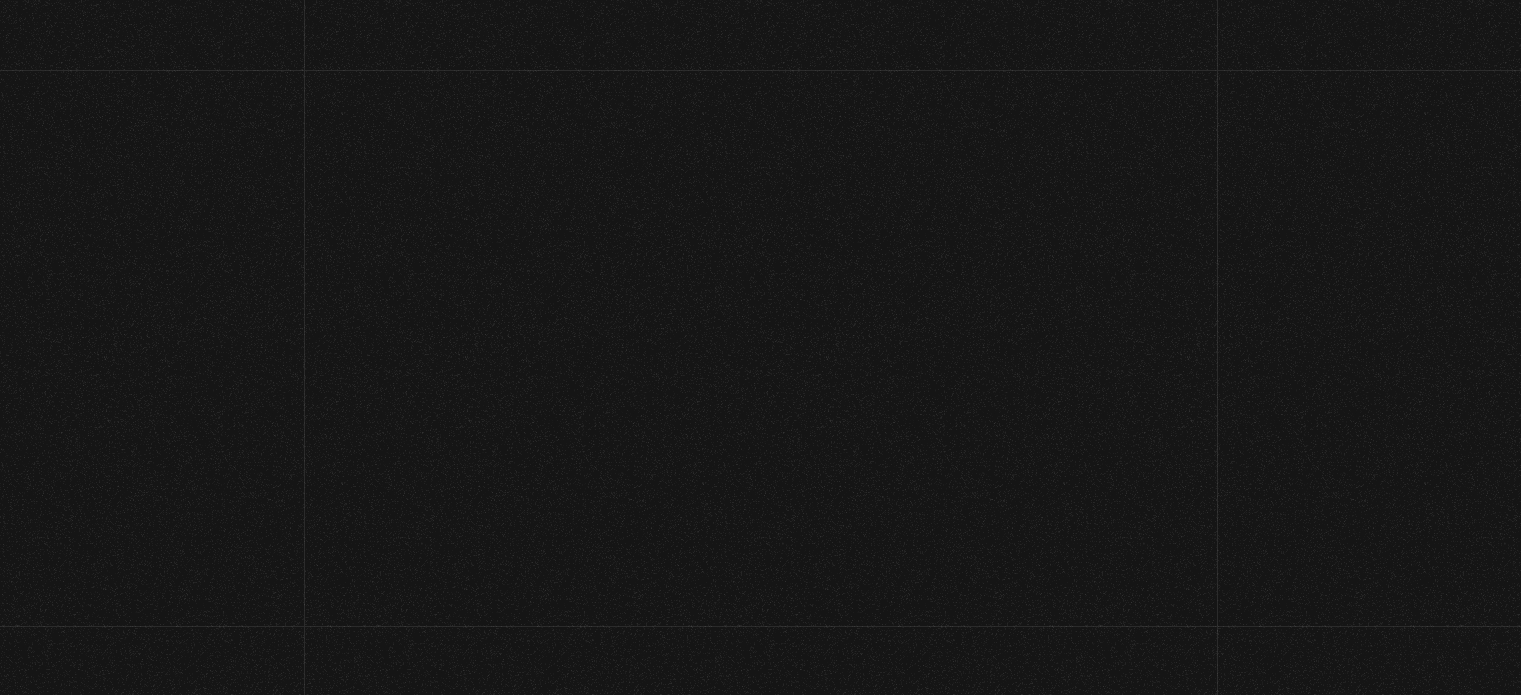 scroll, scrollTop: 0, scrollLeft: 0, axis: both 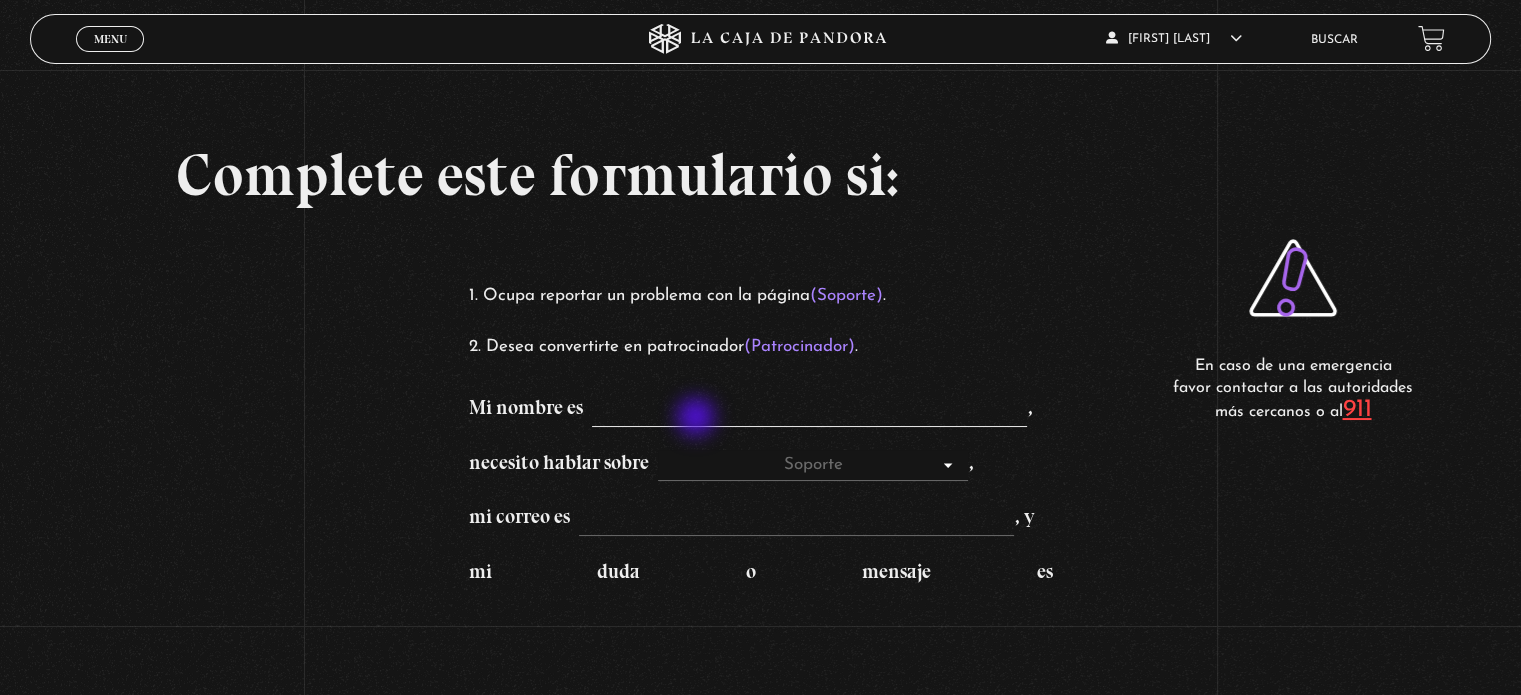 click on "Mi nombre es  ," at bounding box center (809, 411) 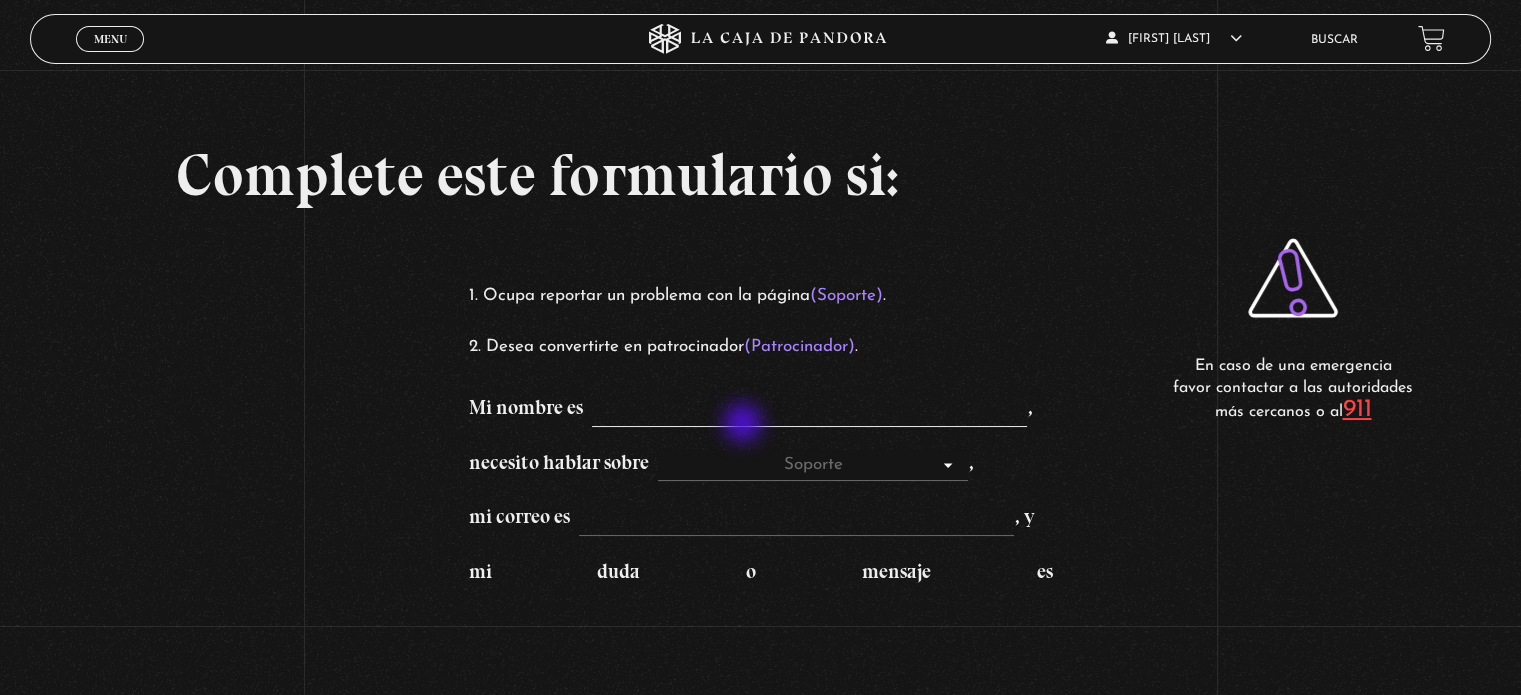 type on "[FIRST] [LAST] [LAST]" 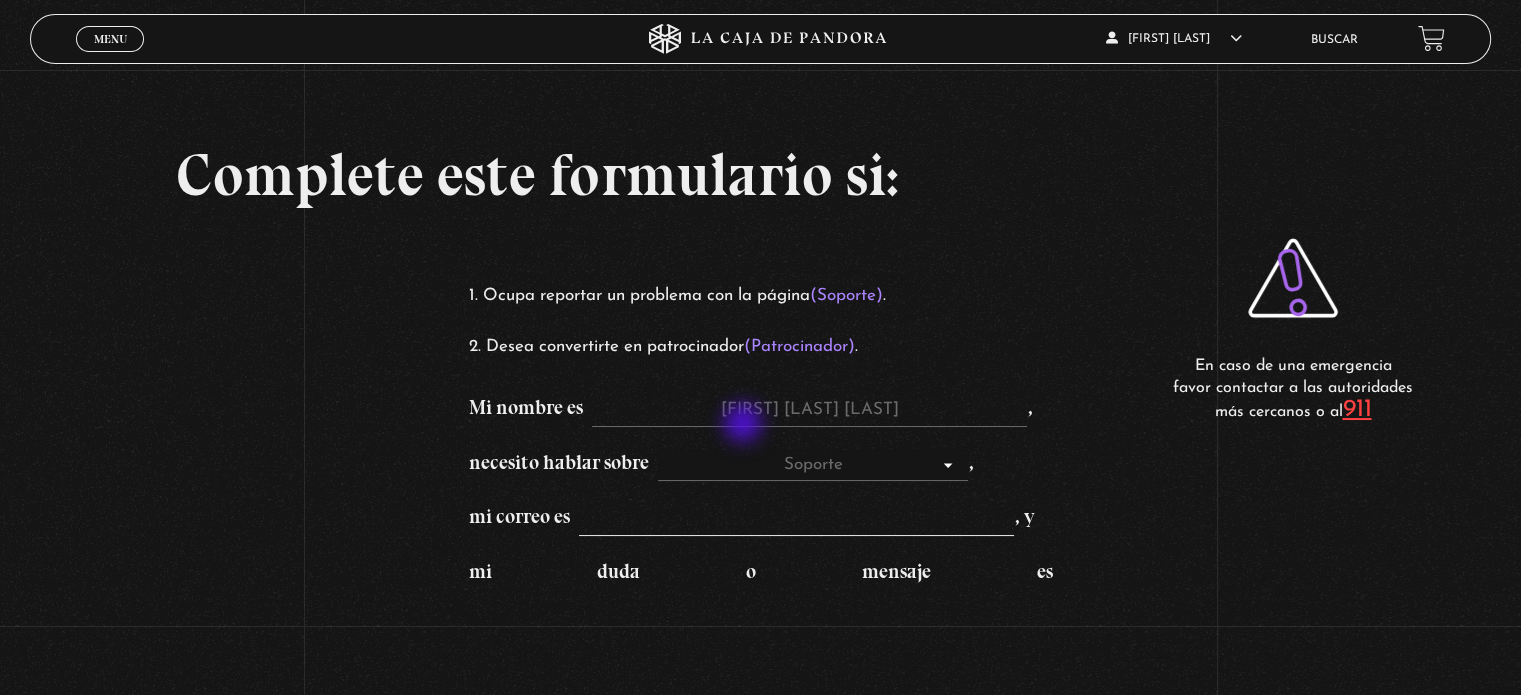 type on "[EMAIL]" 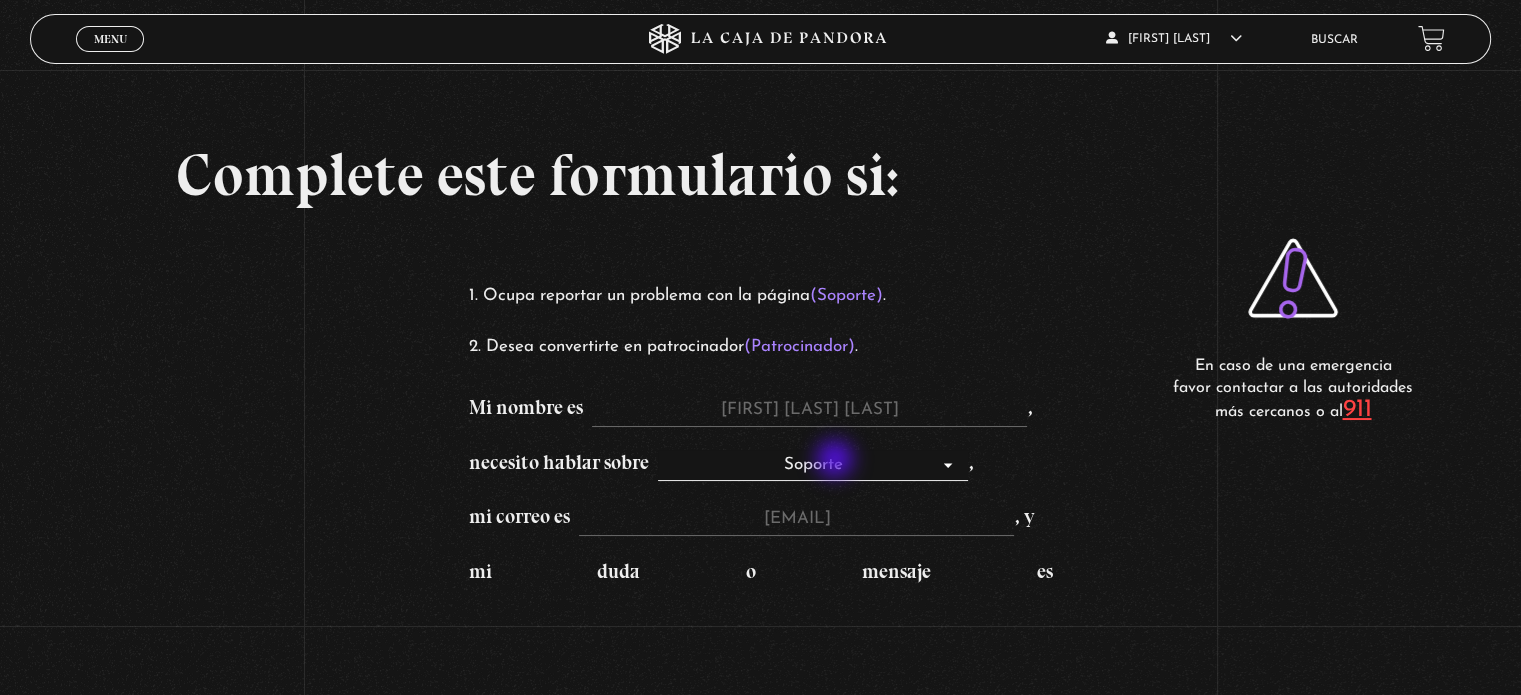 click on "Soporte Patrocinadores" at bounding box center [813, 466] 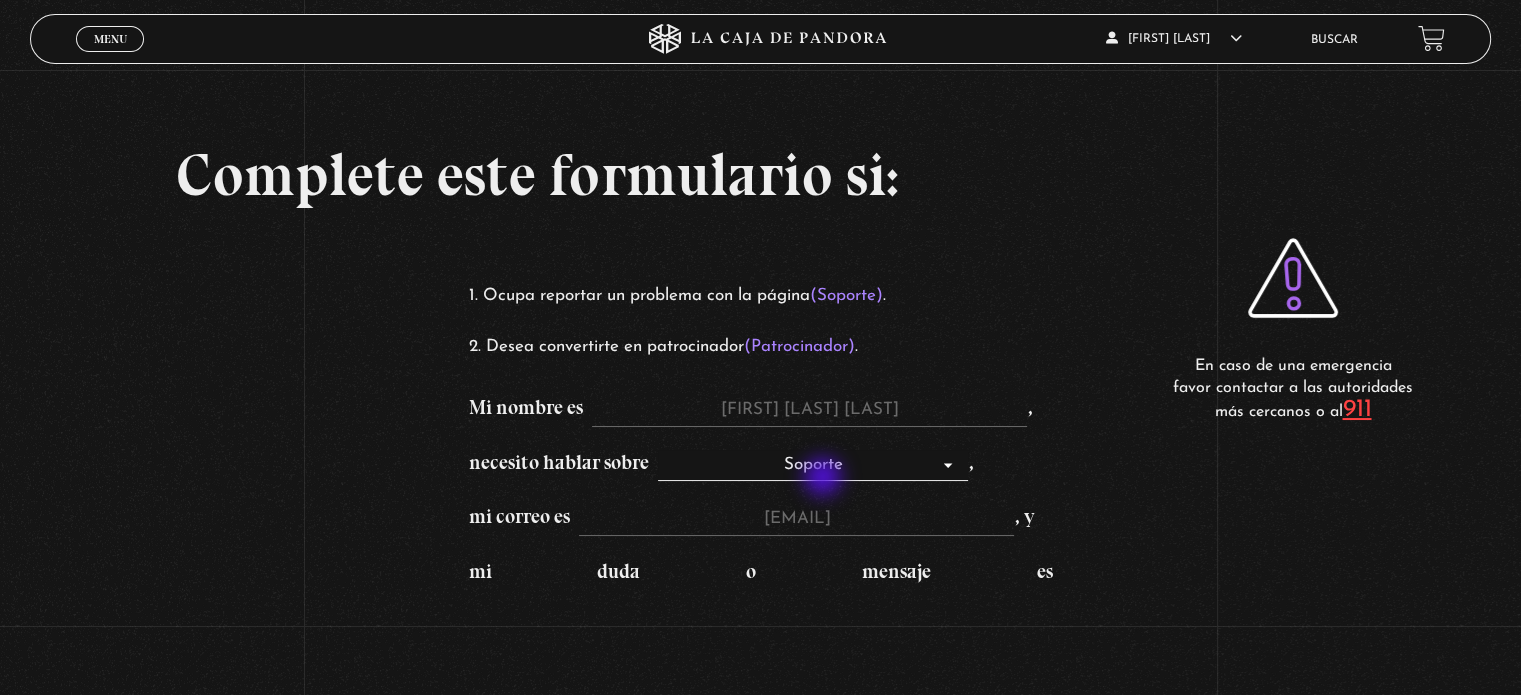 click on "Soporte Patrocinadores" at bounding box center (813, 466) 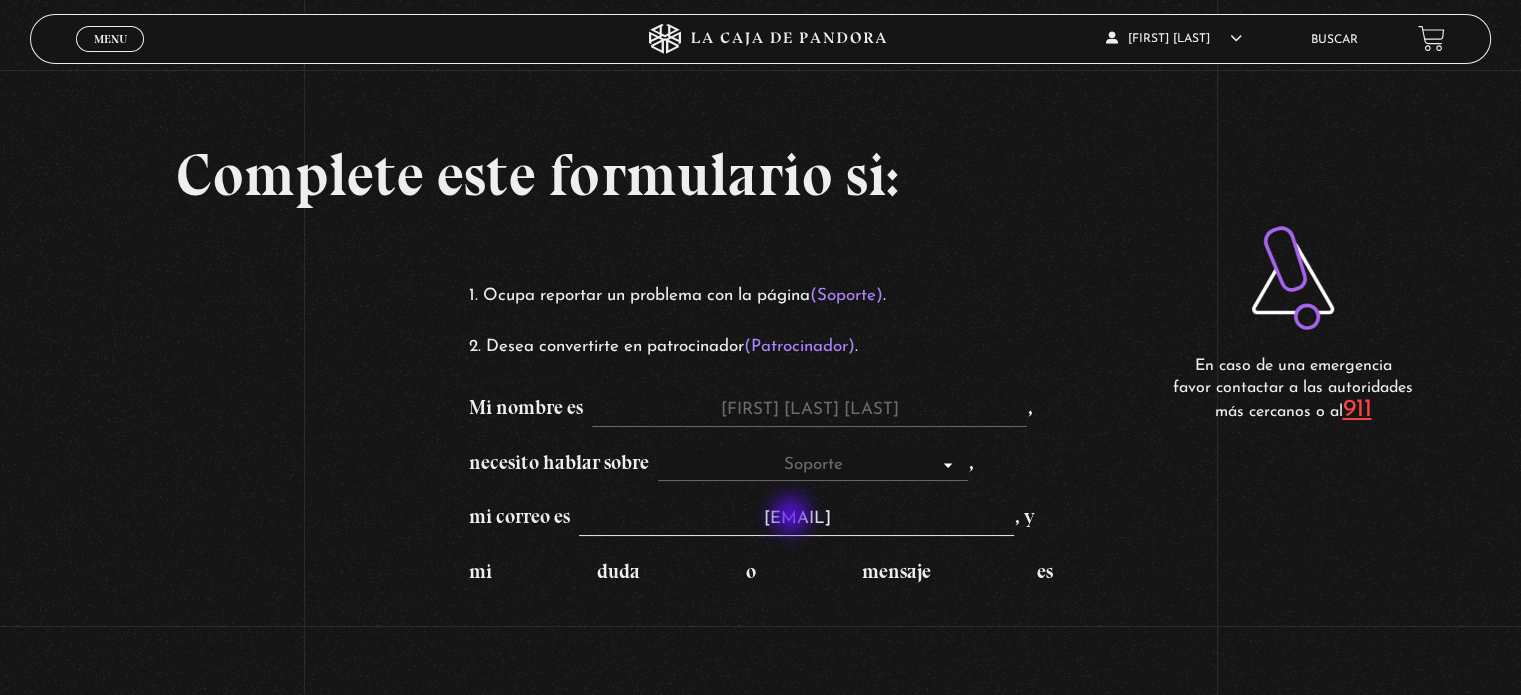 click on "[EMAIL]" at bounding box center (796, 520) 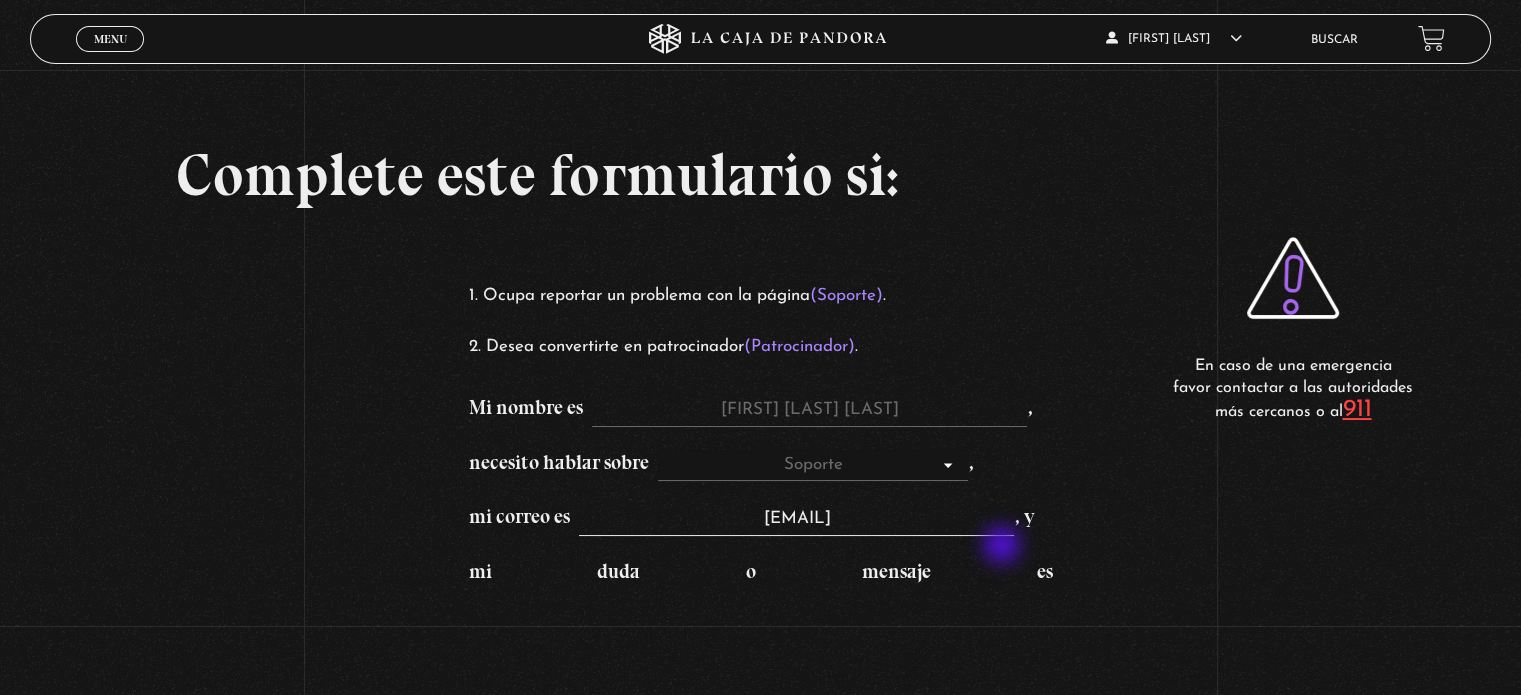 click on "Mi nombre es  [FIRST] [LAST] [LAST] ,
necesito hablar sobre  Soporte Patrocinadores ,
mi correo es  [EMAIL] , y
mi duda o mensaje es
Enviar" at bounding box center (760, 633) 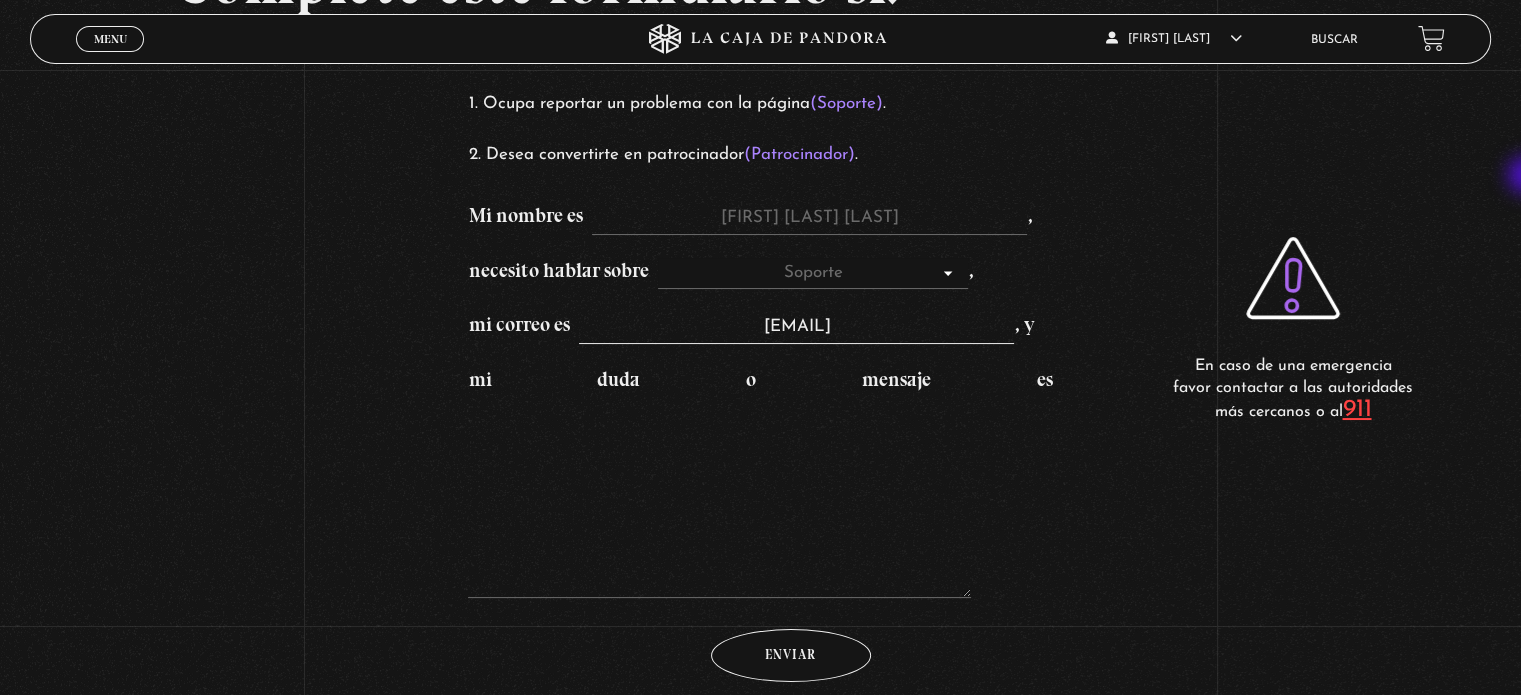 scroll, scrollTop: 207, scrollLeft: 0, axis: vertical 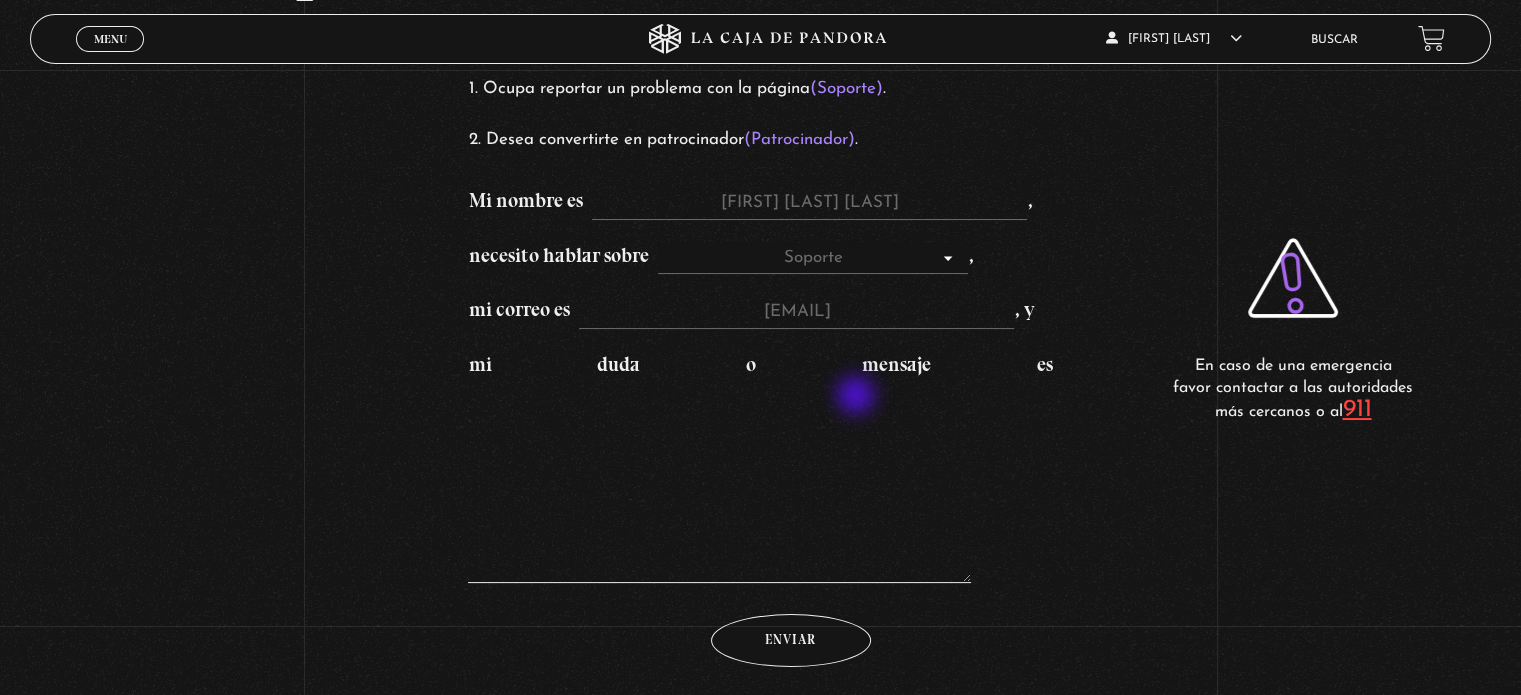 click on "mi duda o mensaje es" at bounding box center [719, 483] 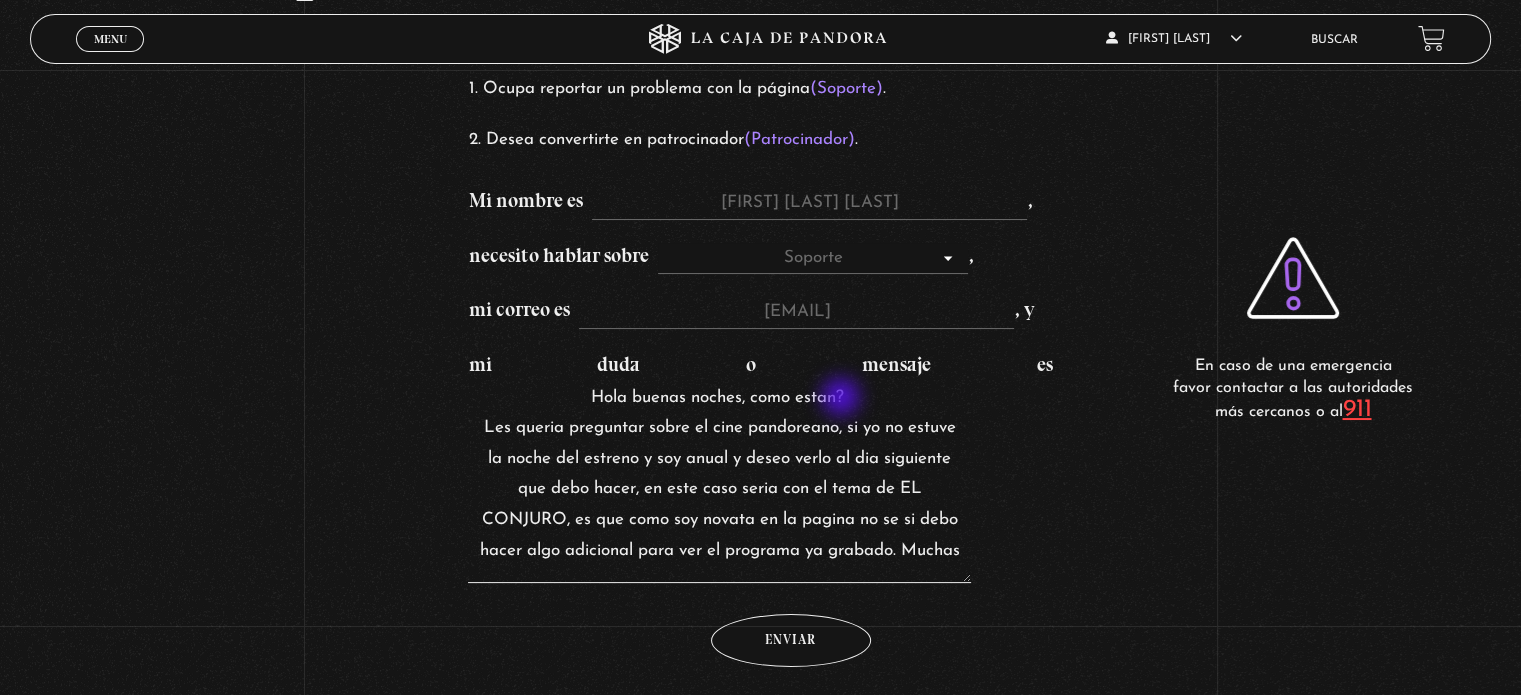scroll, scrollTop: 8, scrollLeft: 0, axis: vertical 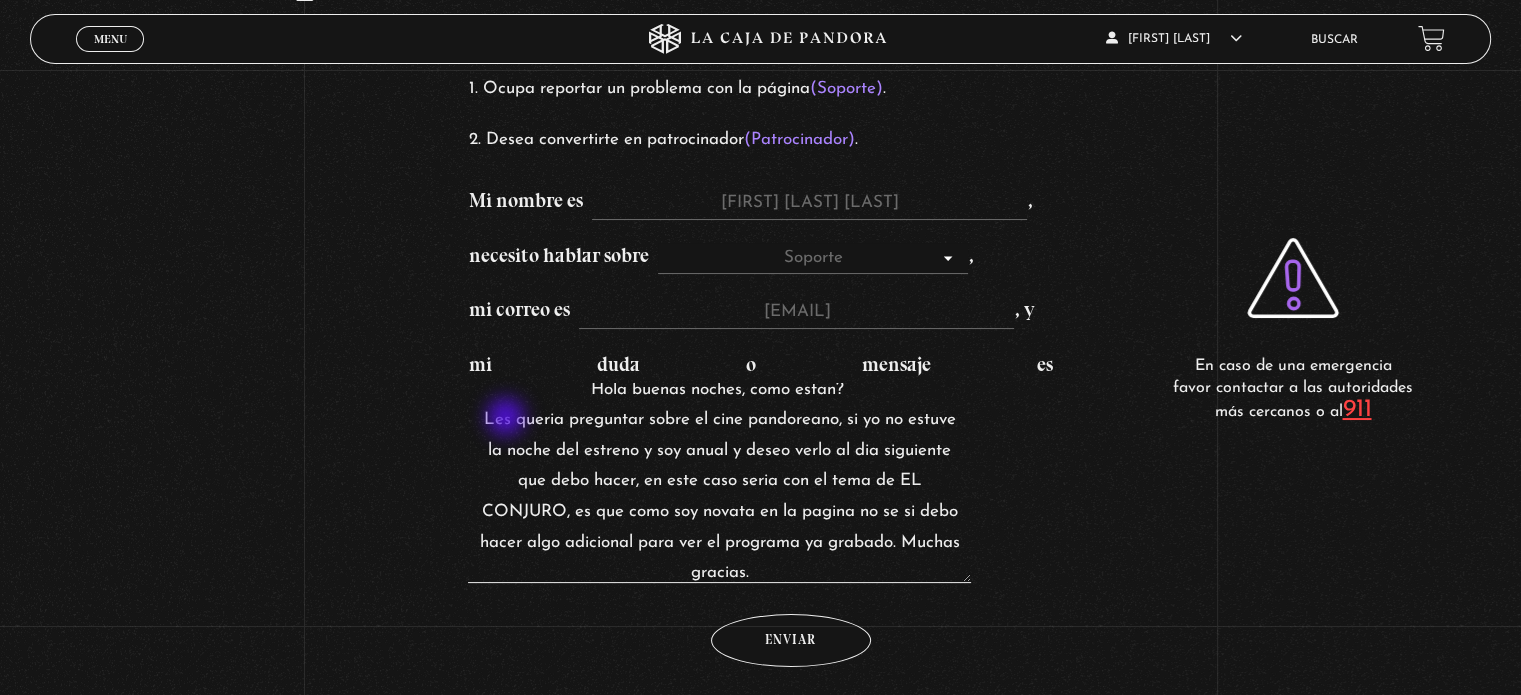 click on "Hola buenas noches, como estan?
Les queria preguntar sobre el cine pandoreano, si yo no estuve la noche del estreno y soy anual y deseo verlo al dia siguiente que debo hacer, en este caso seria con el tema de EL CONJURO, es que como soy novata en la pagina no se si debo hacer algo adicional para ver el programa ya grabado. Muchas gracias." at bounding box center [719, 483] 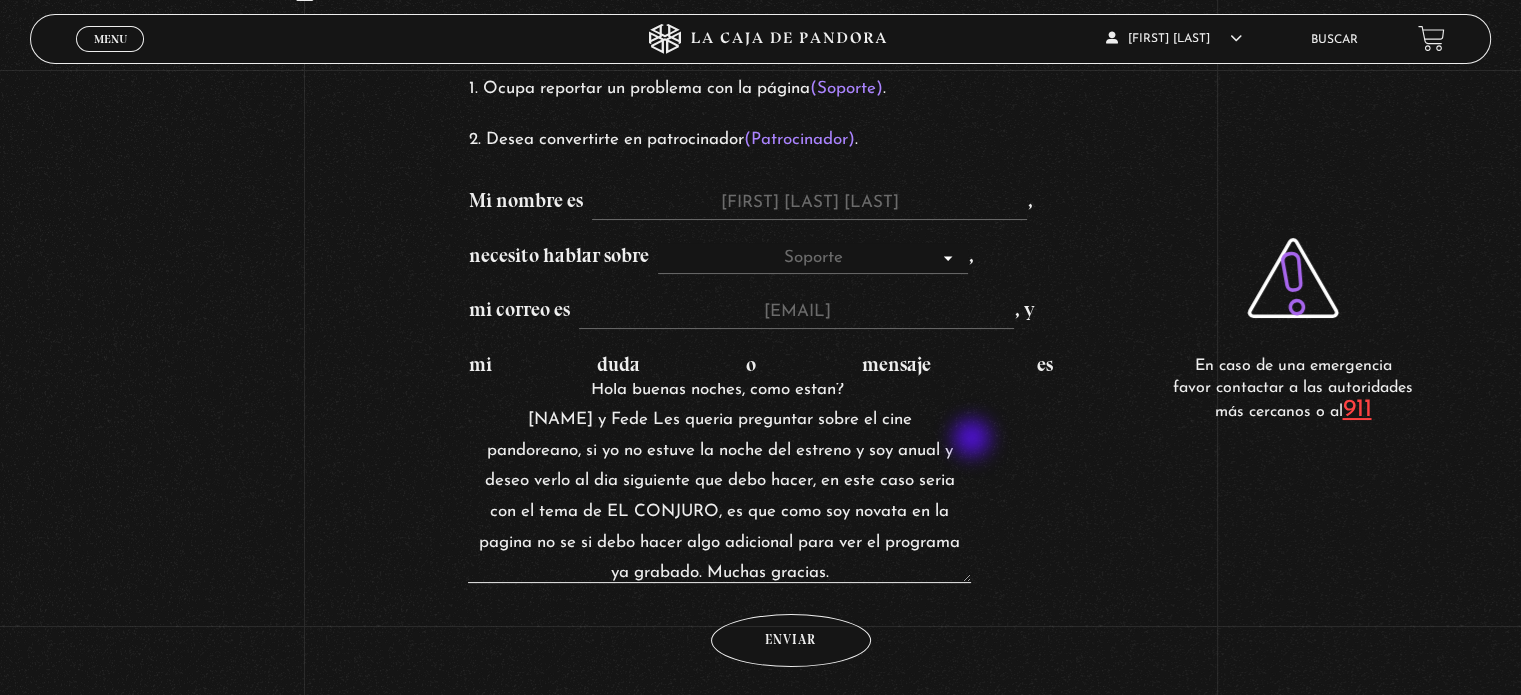 scroll, scrollTop: 15, scrollLeft: 0, axis: vertical 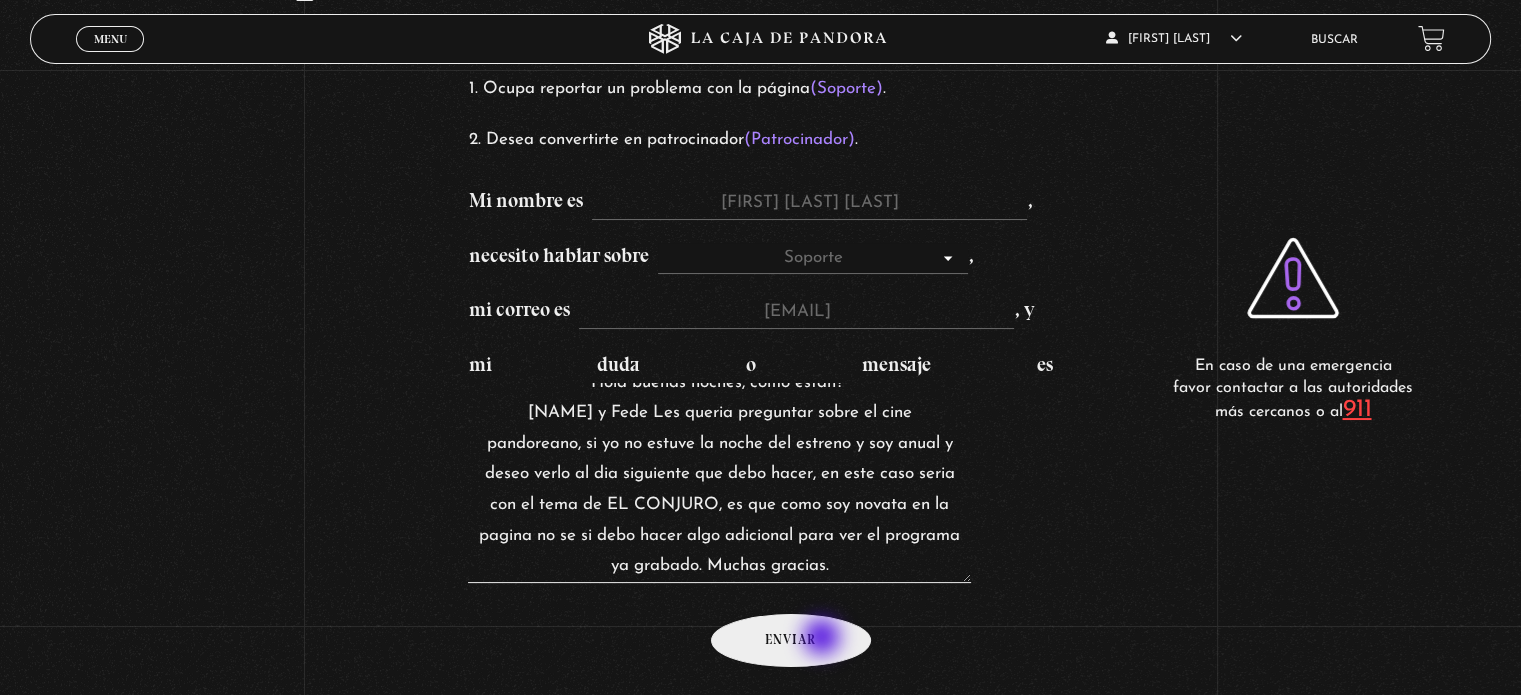 type on "Hola buenas noches, como estan?
[NAME] y Fede Les queria preguntar sobre el cine pandoreano, si yo no estuve la noche del estreno y soy anual y deseo verlo al dia siguiente que debo hacer, en este caso seria con el tema de EL CONJURO, es que como soy novata en la pagina no se si debo hacer algo adicional para ver el programa ya grabado. Muchas gracias." 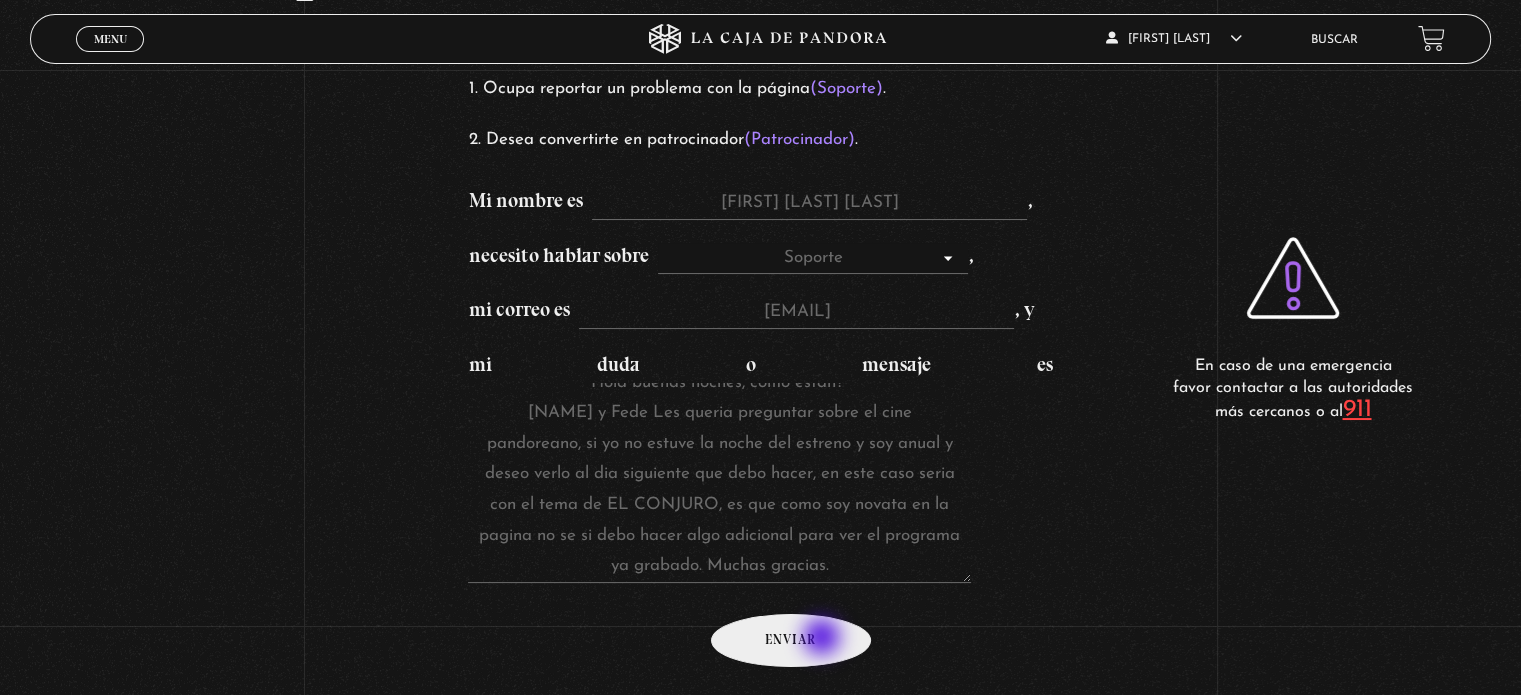 click on "Enviar" at bounding box center (791, 640) 